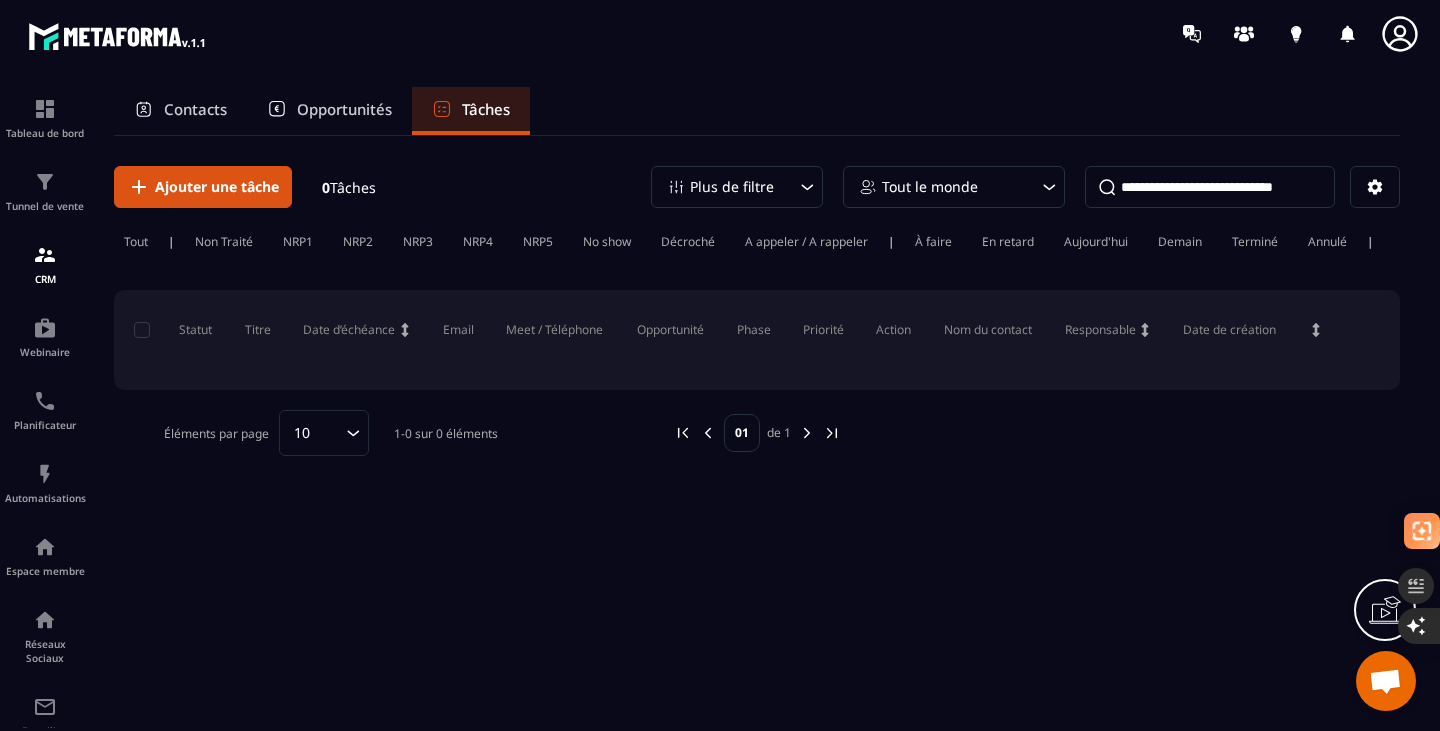 scroll, scrollTop: 0, scrollLeft: 0, axis: both 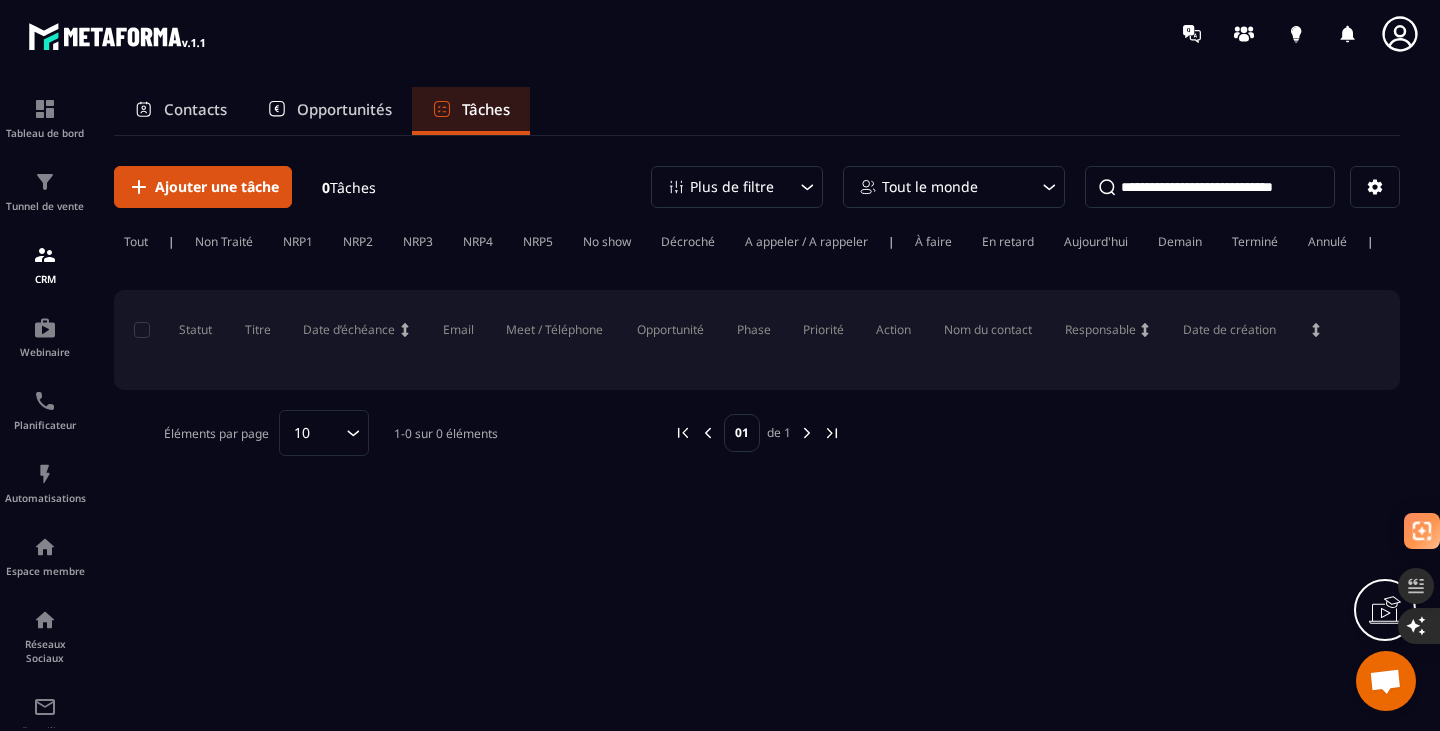 click on "Opportunités" at bounding box center [344, 109] 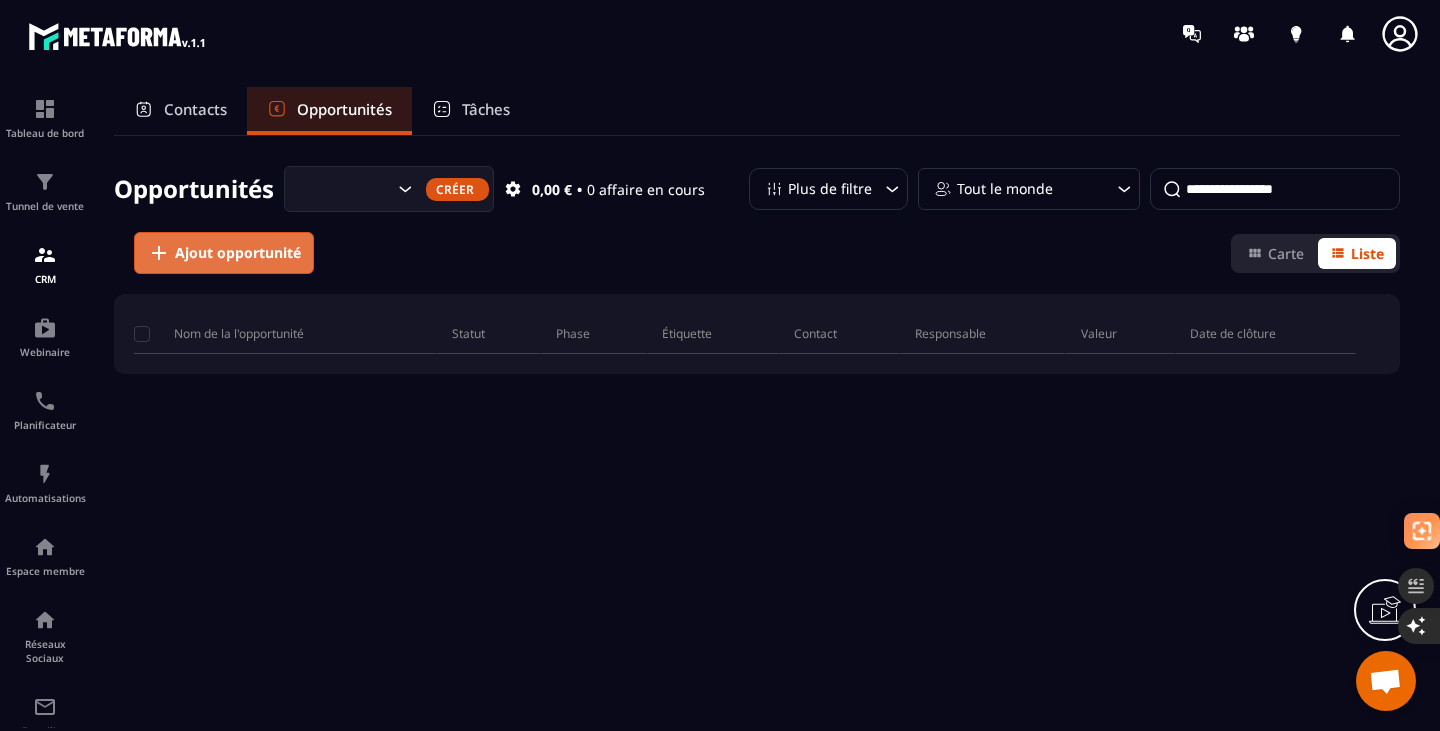 click on "Ajout opportunité" at bounding box center [238, 253] 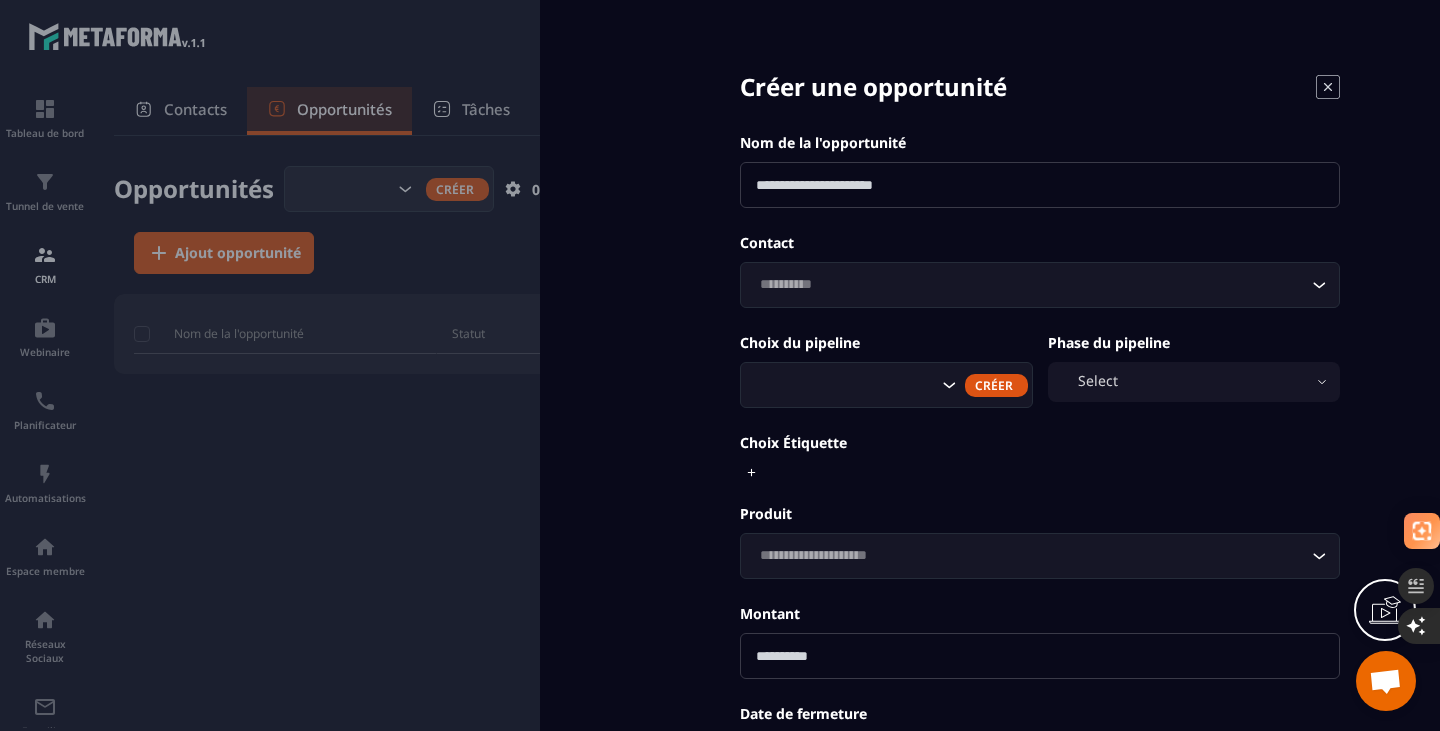 click at bounding box center (1040, 185) 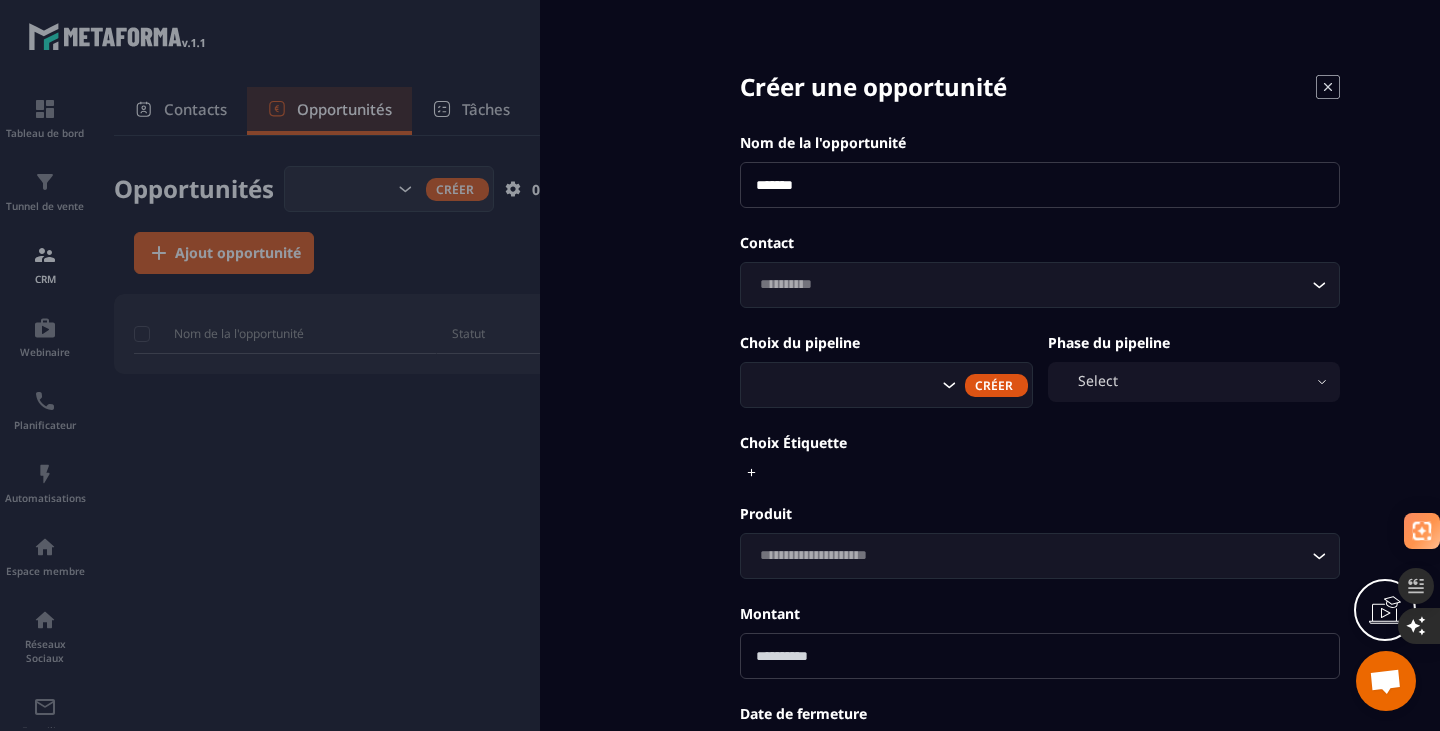 type on "*******" 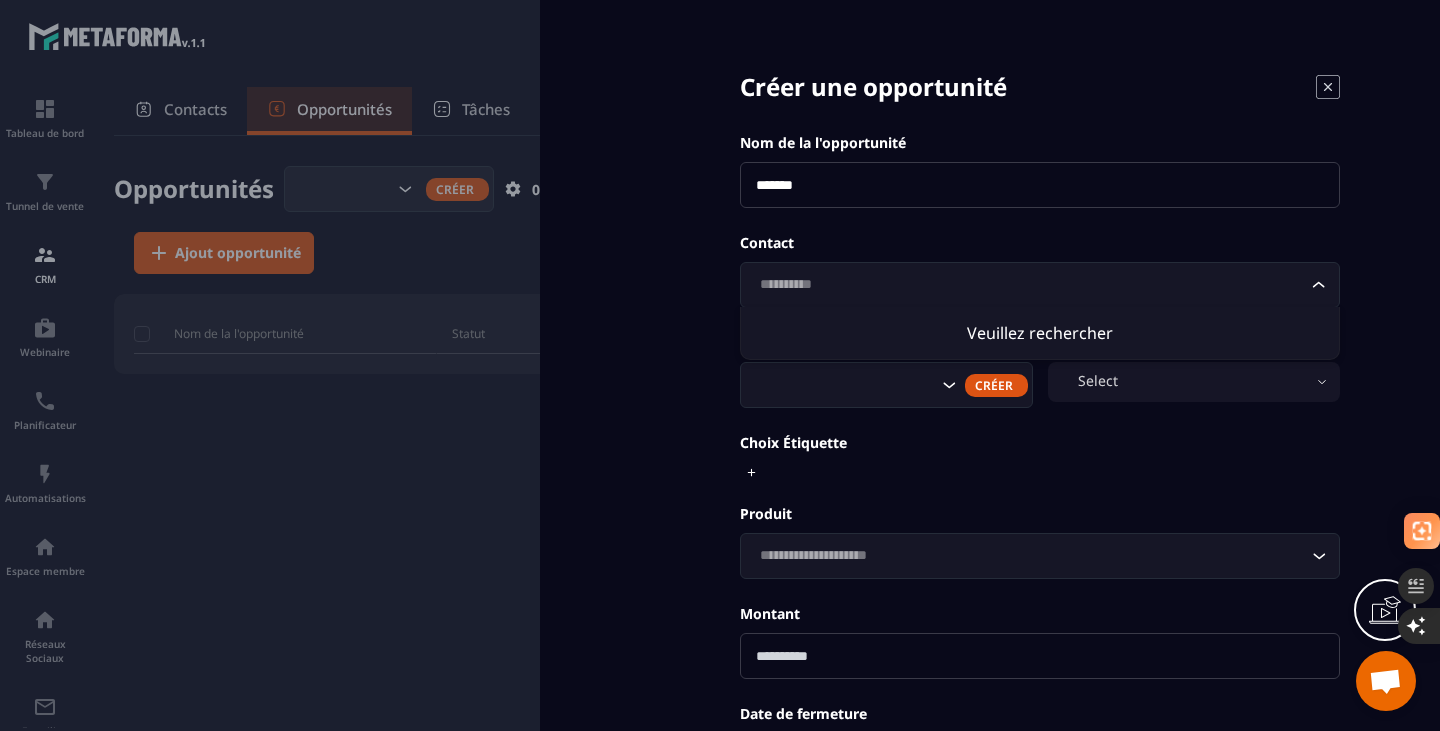 click on "**********" at bounding box center [1040, 454] 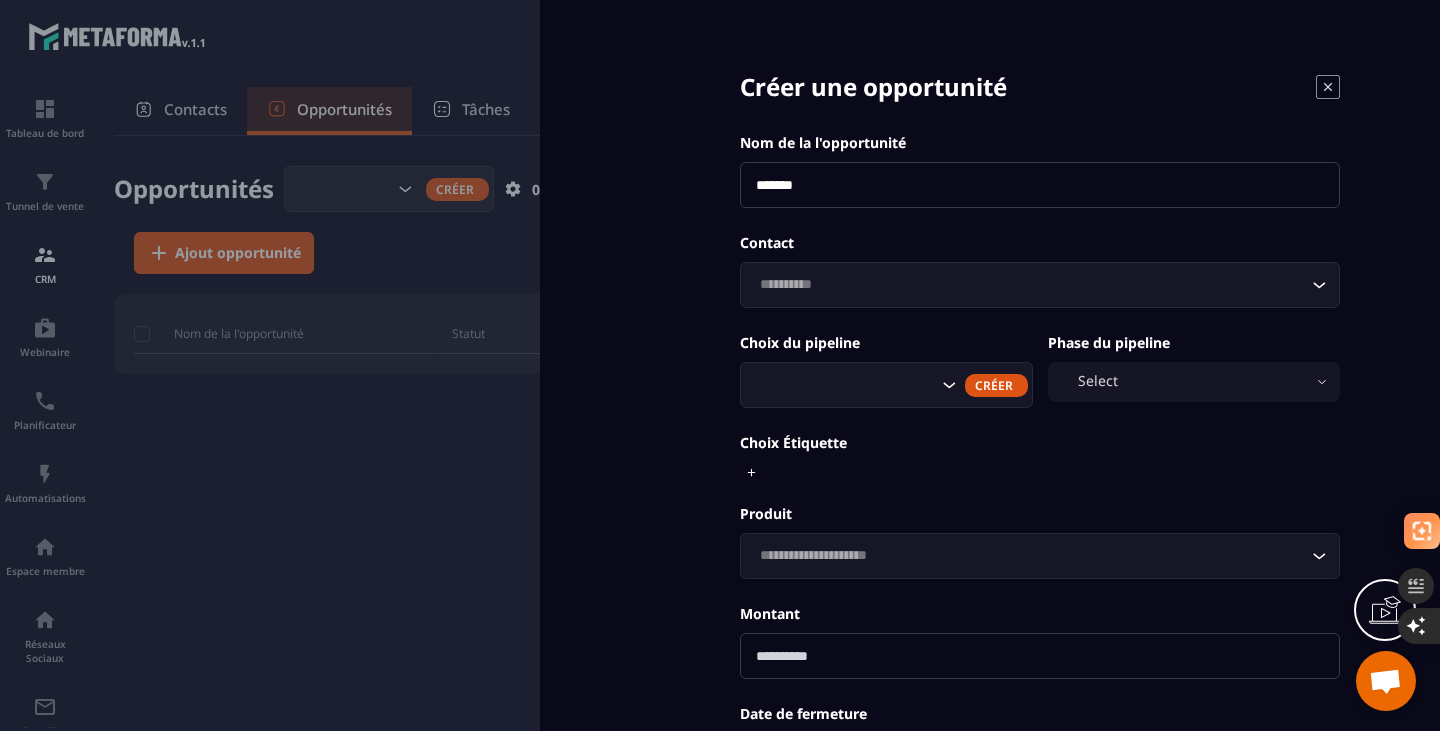 click 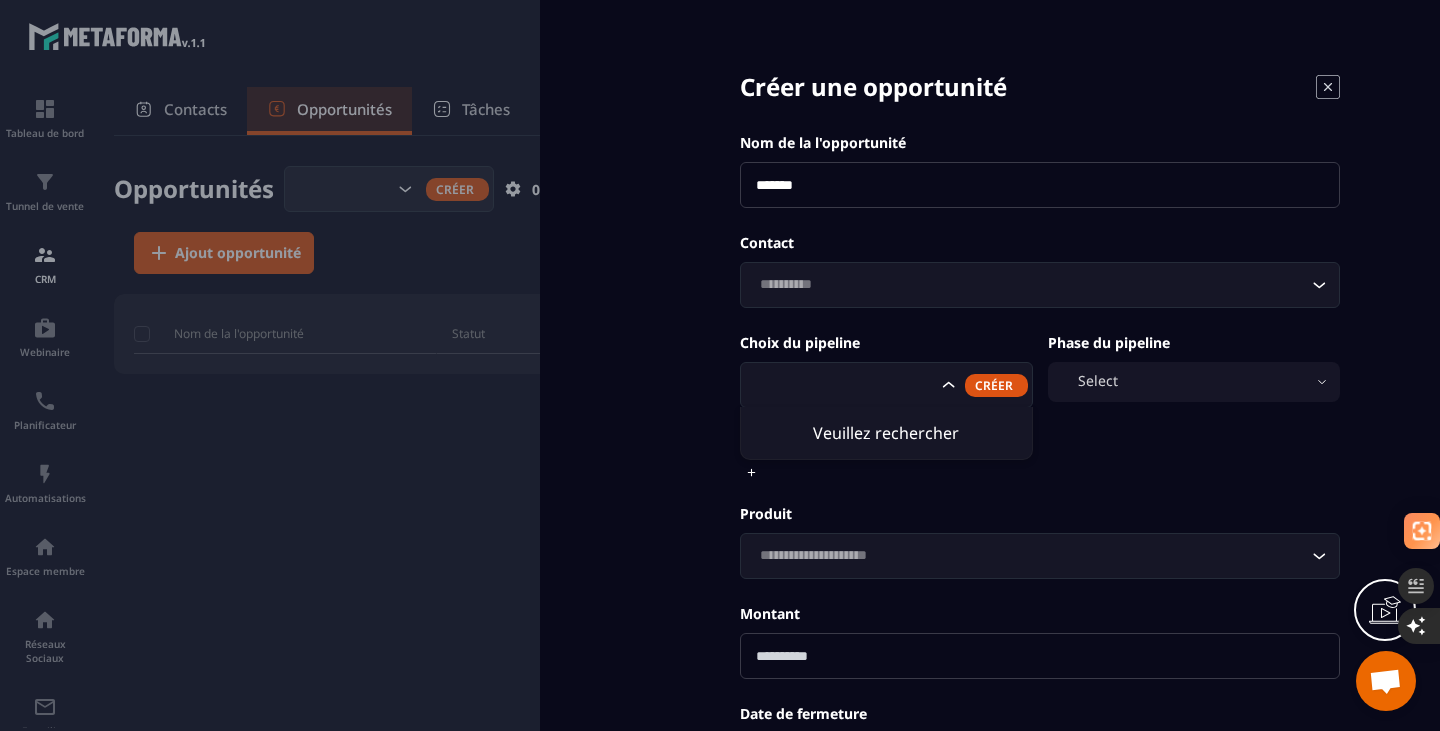 click 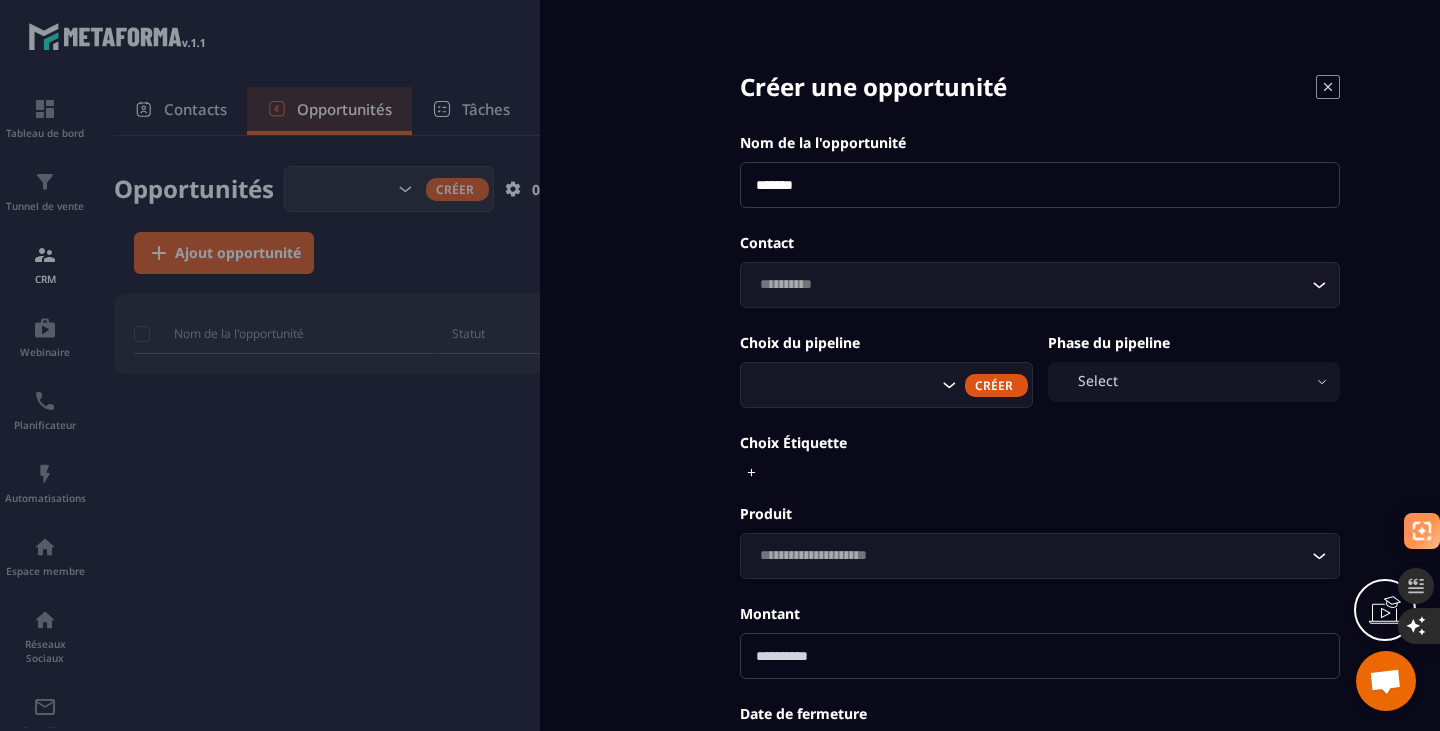 click on "Select" at bounding box center (1194, 382) 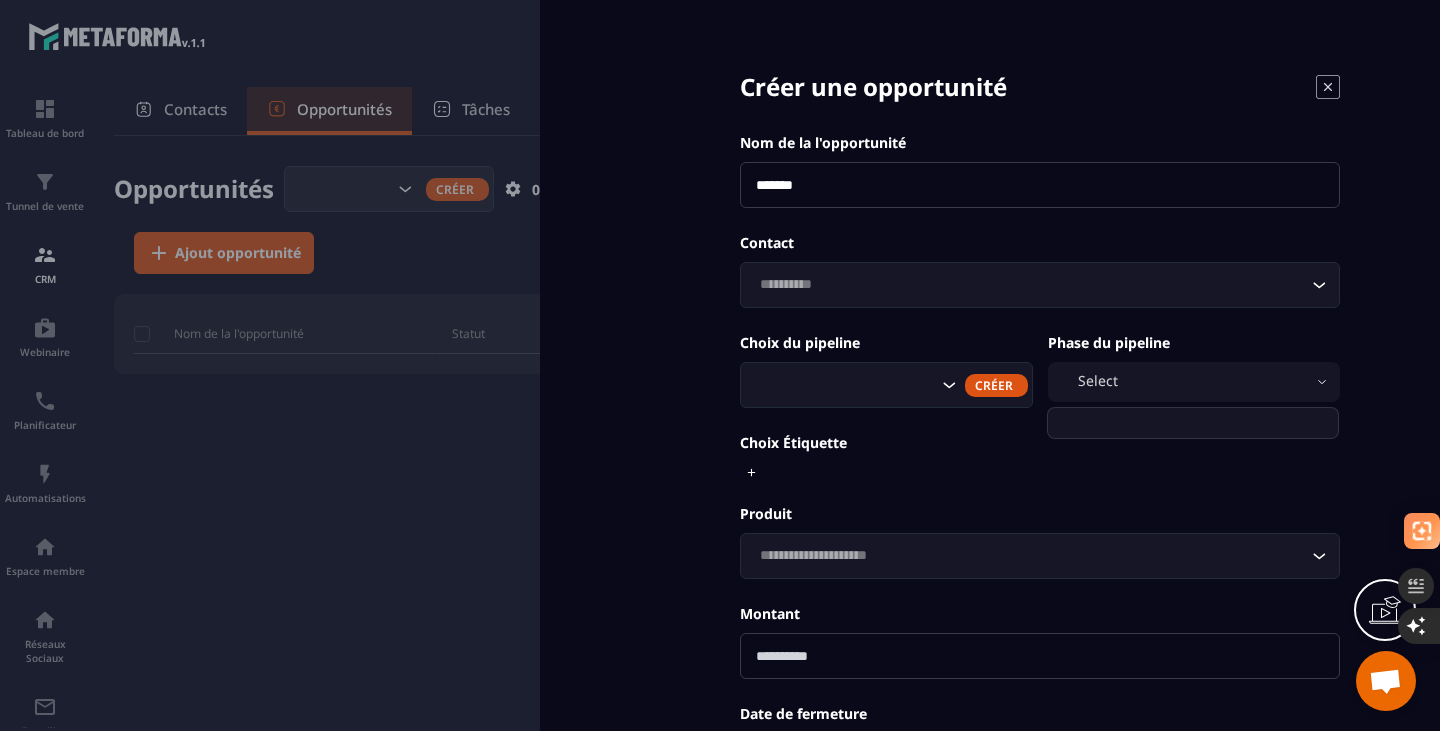 click on "Choix Étiquette" at bounding box center (1040, 458) 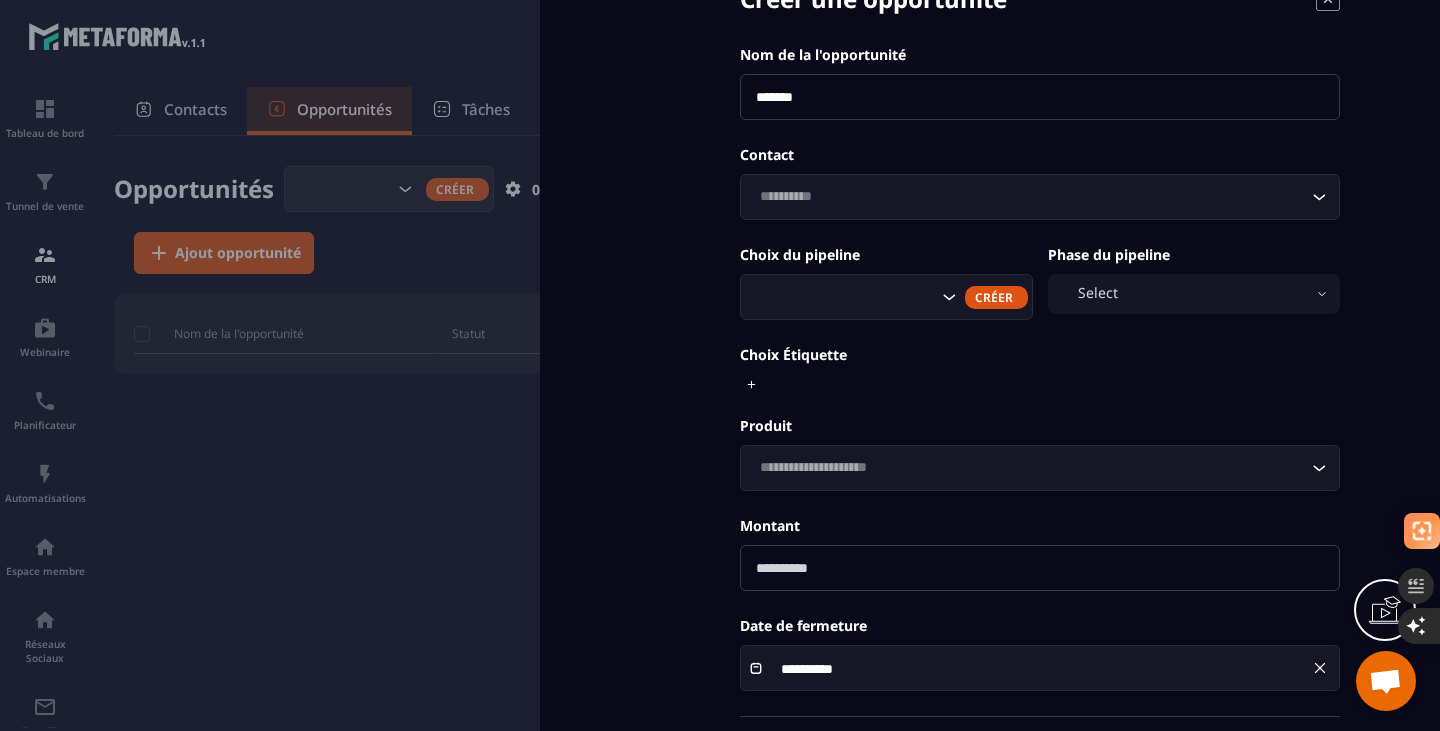 scroll, scrollTop: 91, scrollLeft: 0, axis: vertical 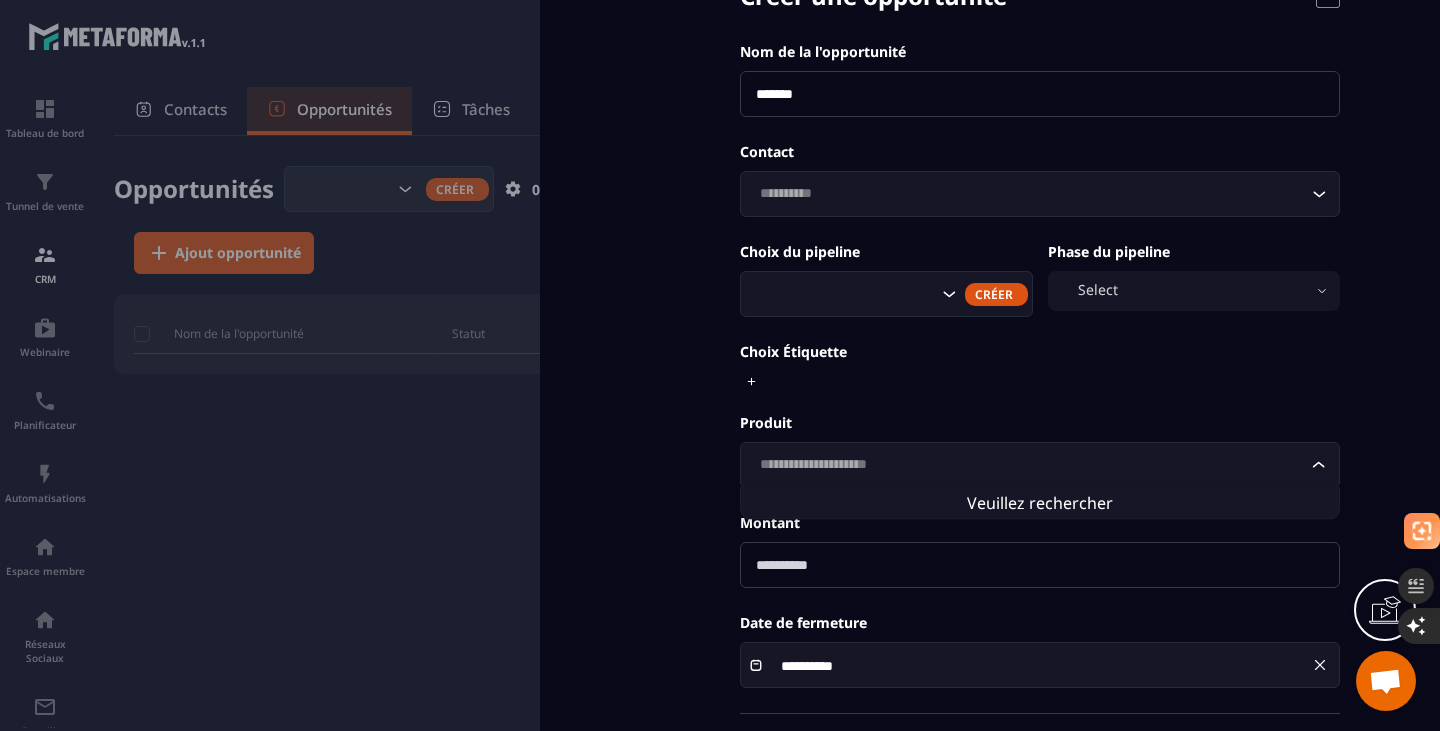 click on "Loading..." 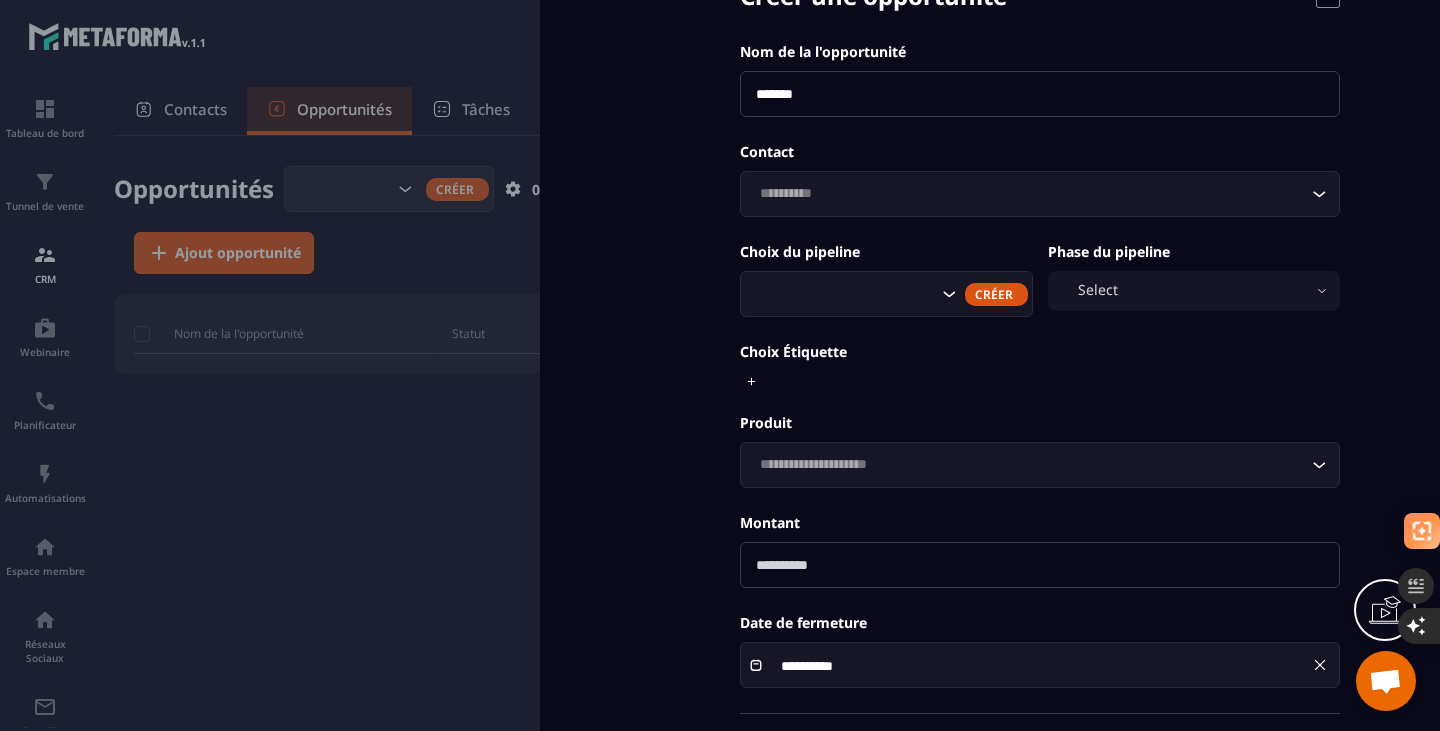 scroll, scrollTop: 176, scrollLeft: 0, axis: vertical 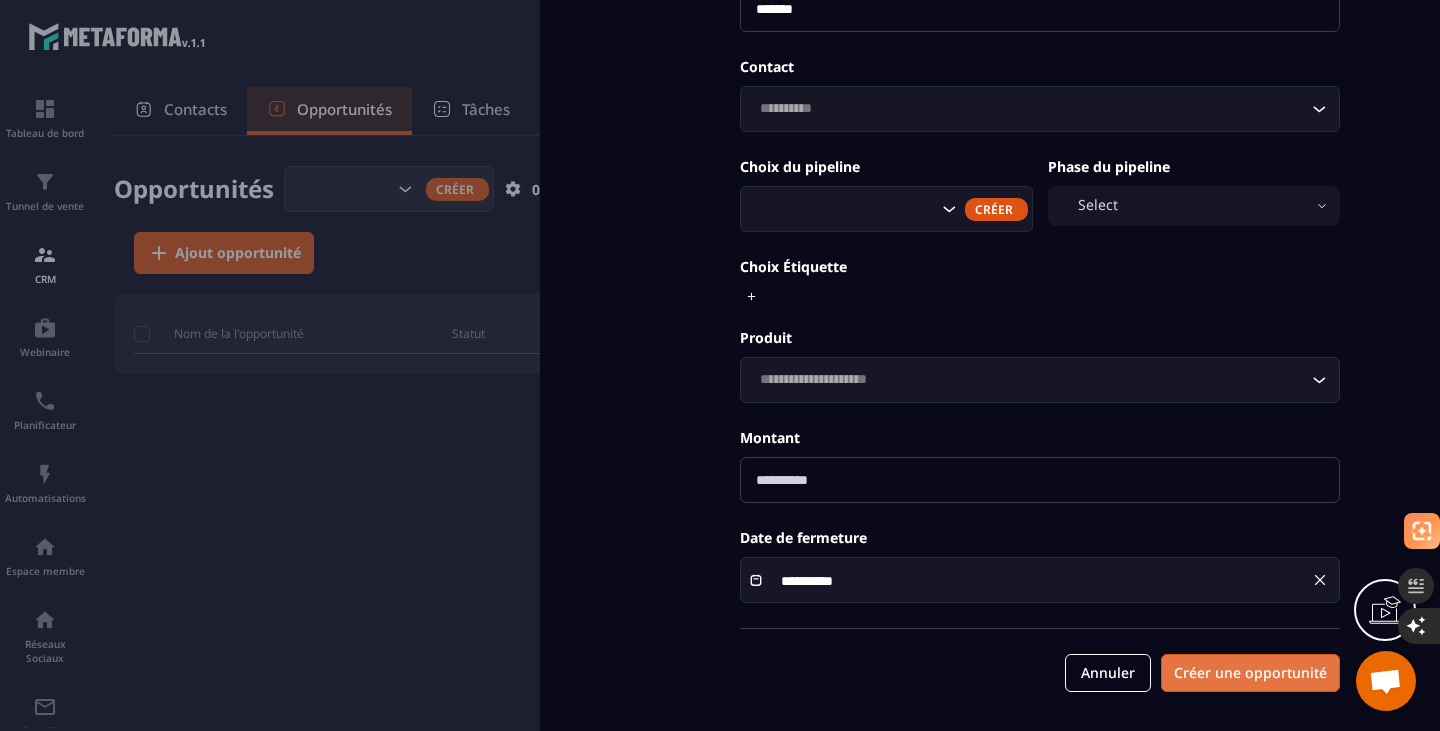 click on "Créer une opportunité" at bounding box center (1250, 673) 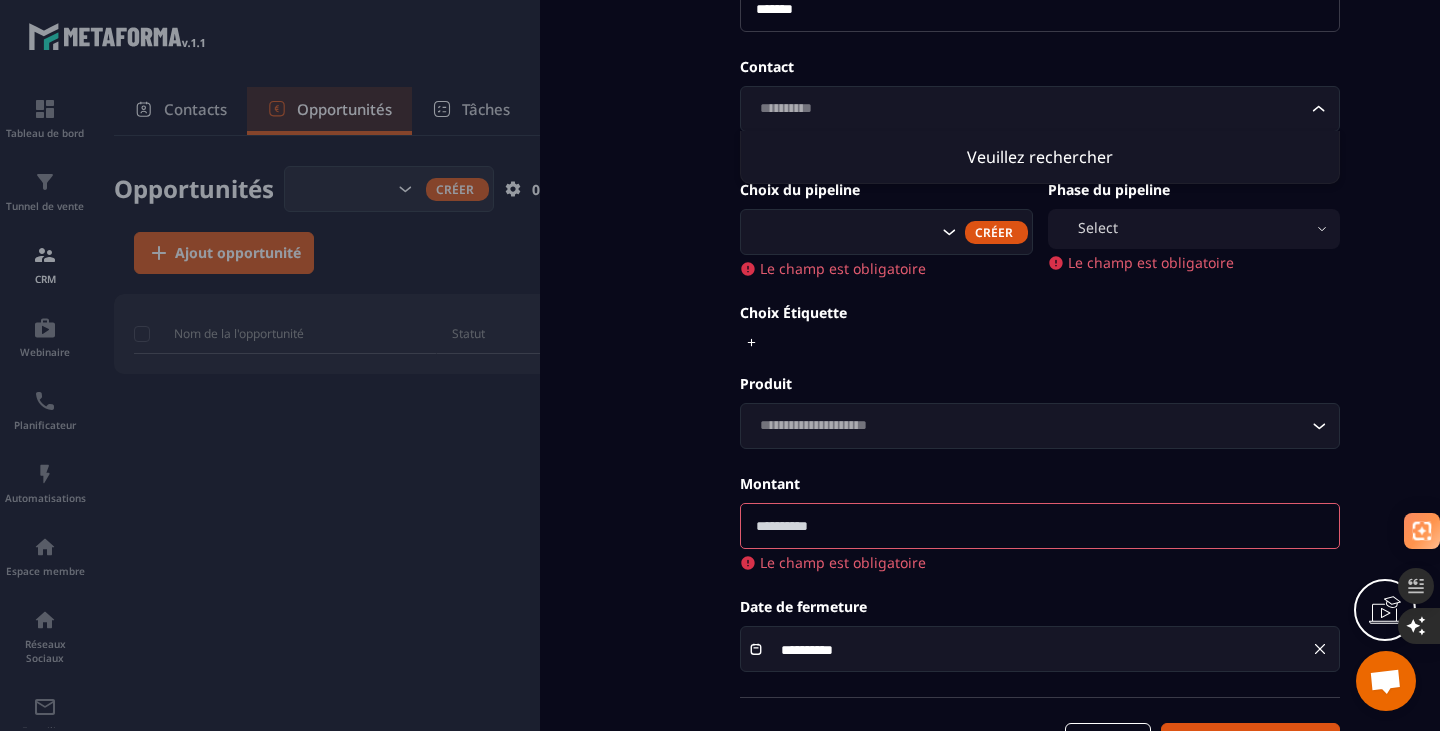 click 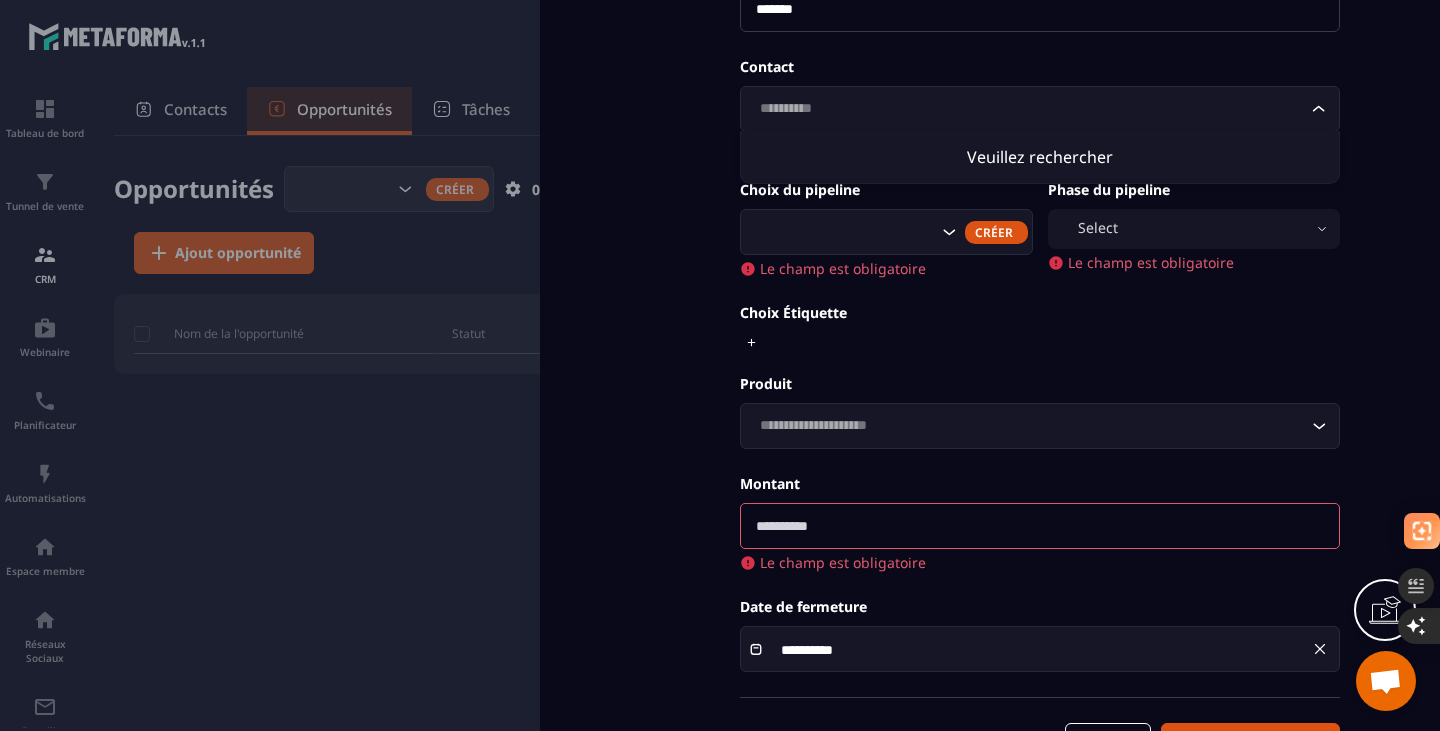 click on "Veuillez rechercher" 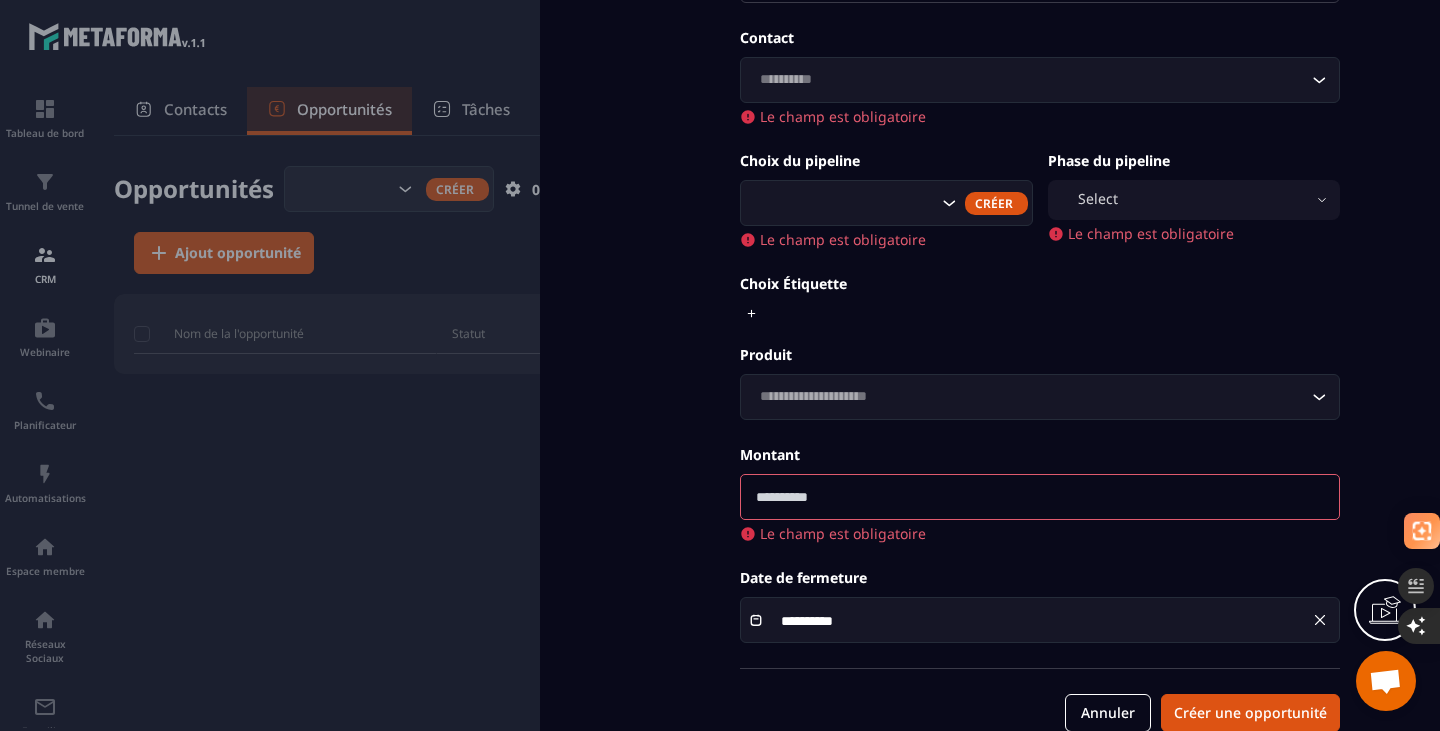 scroll, scrollTop: 207, scrollLeft: 0, axis: vertical 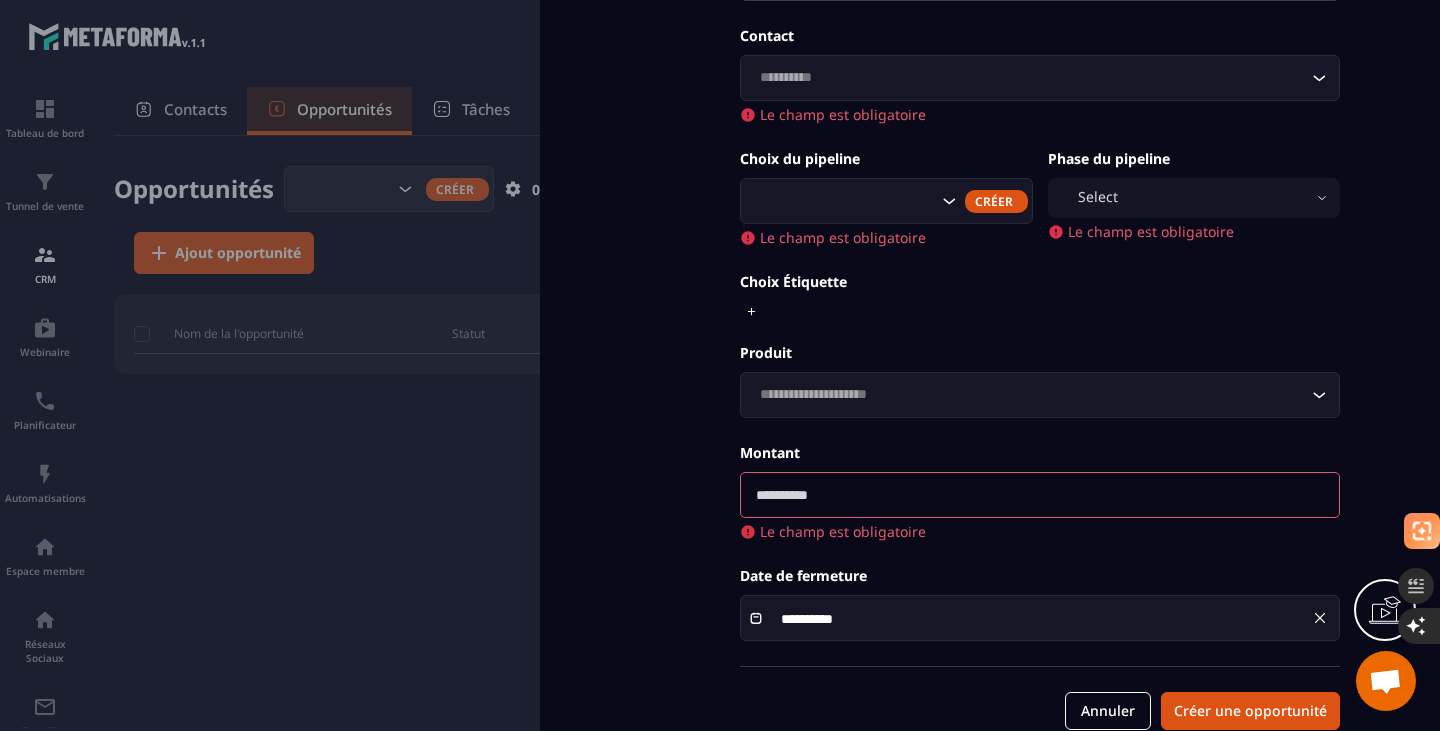 click at bounding box center (1040, 495) 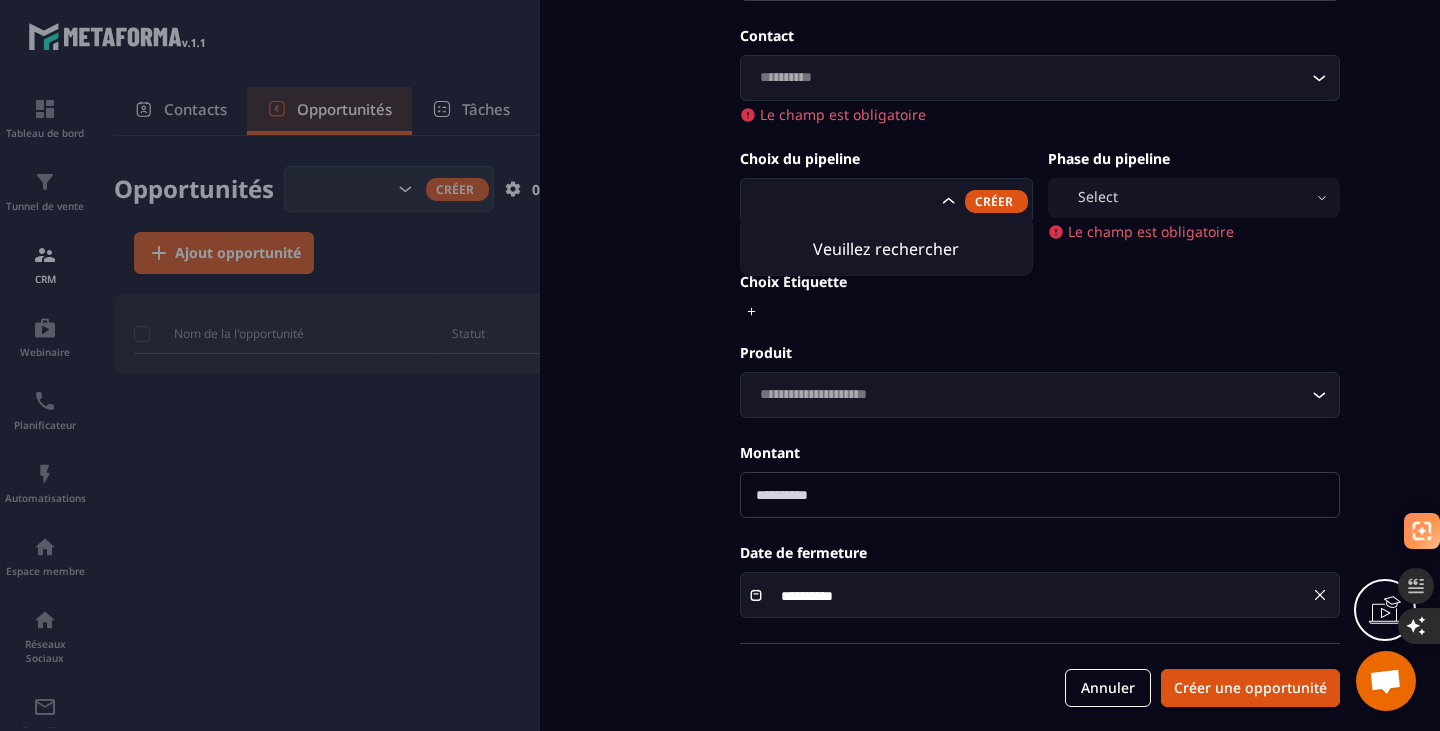 click on "Créer" at bounding box center (996, 201) 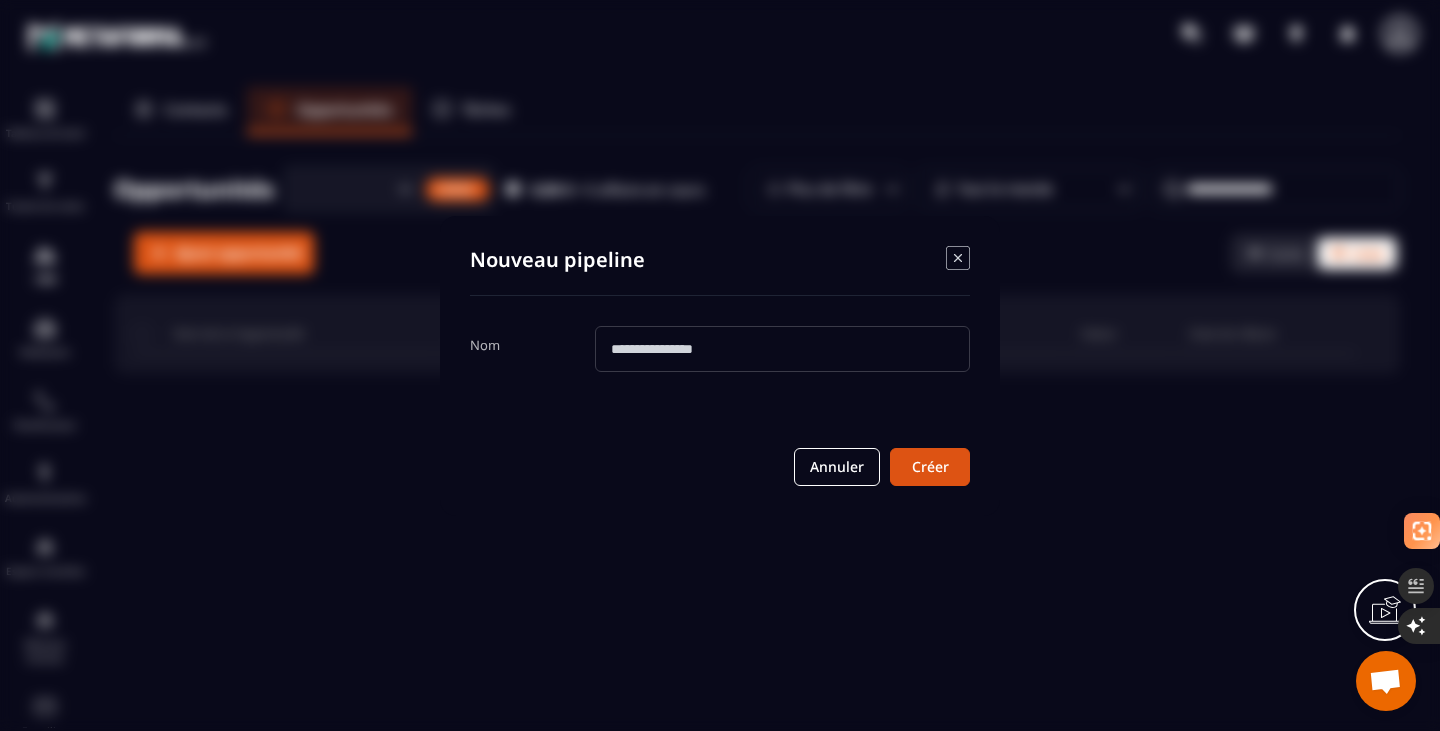 drag, startPoint x: 774, startPoint y: 346, endPoint x: 515, endPoint y: 347, distance: 259.00192 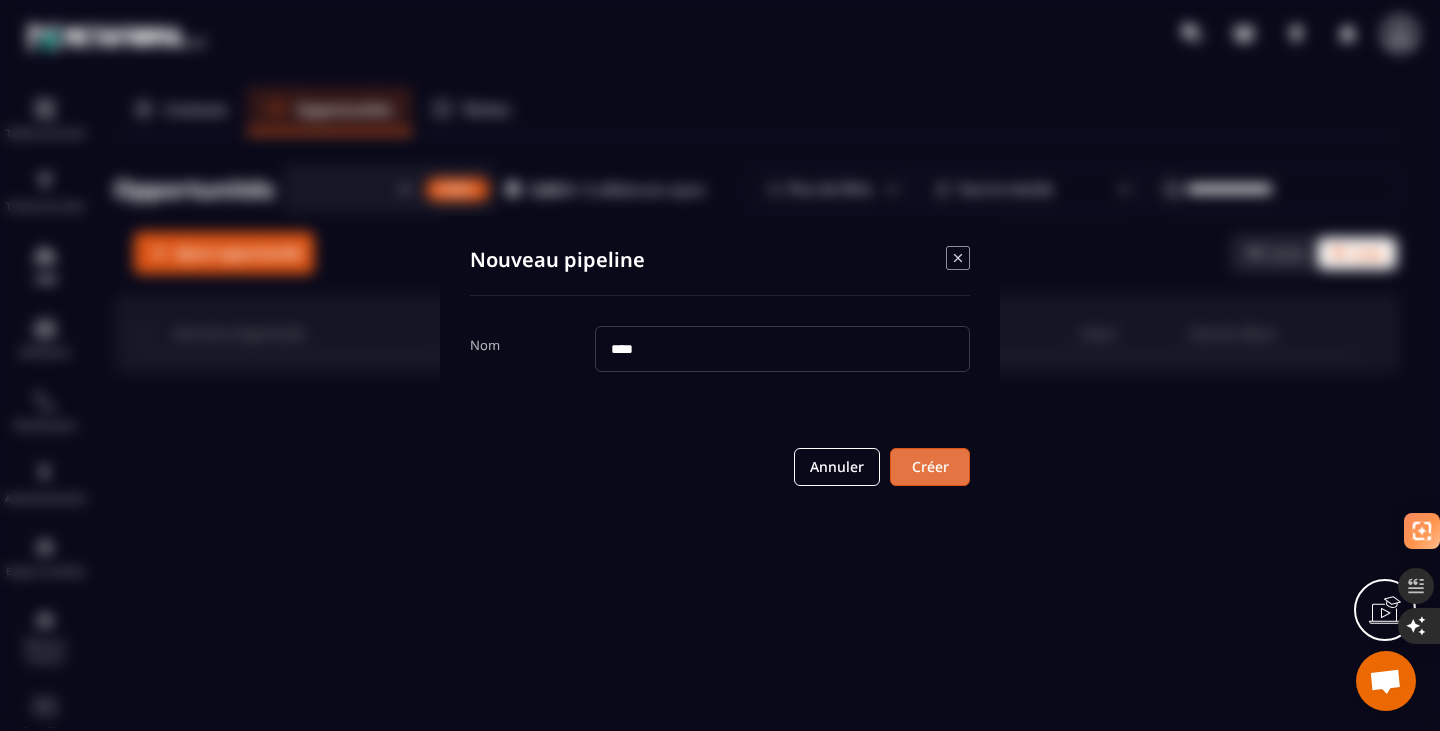 type on "****" 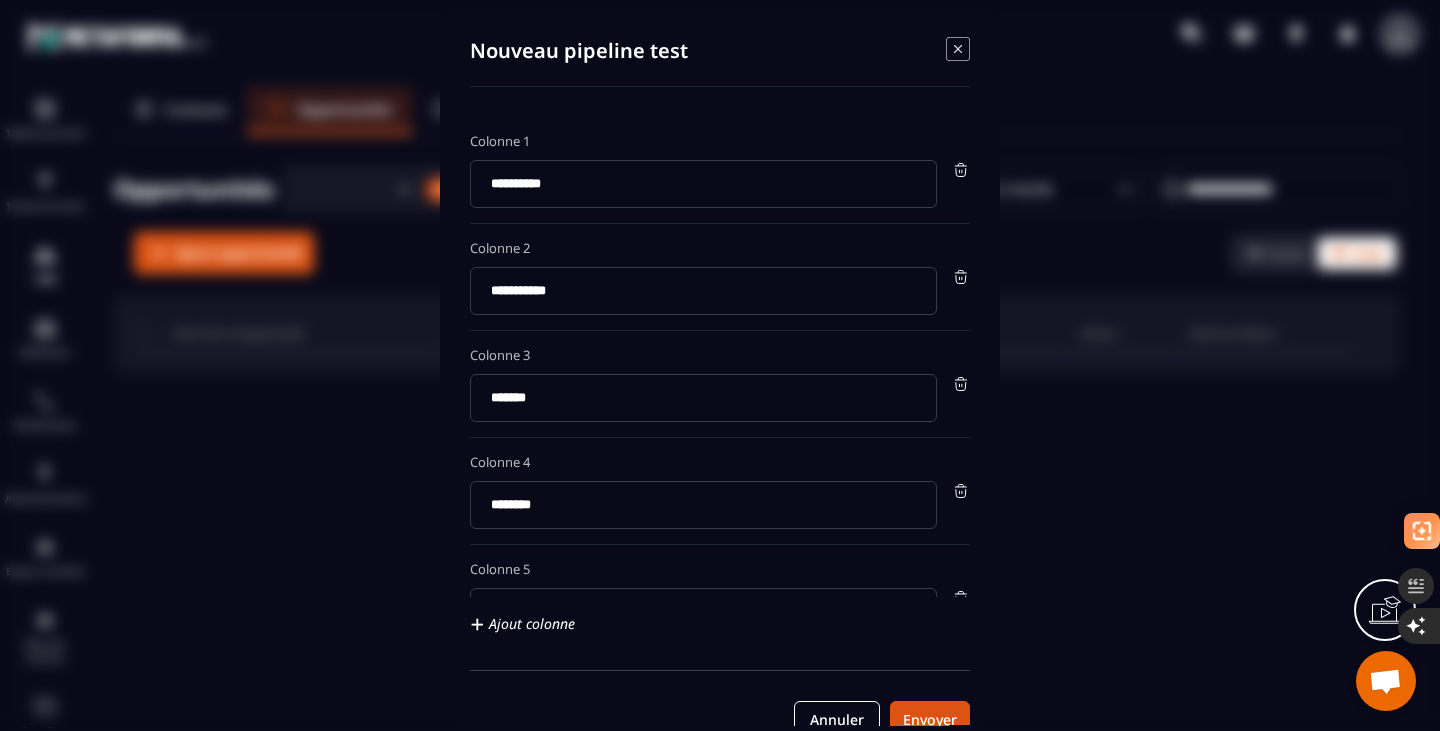 scroll, scrollTop: 54, scrollLeft: 0, axis: vertical 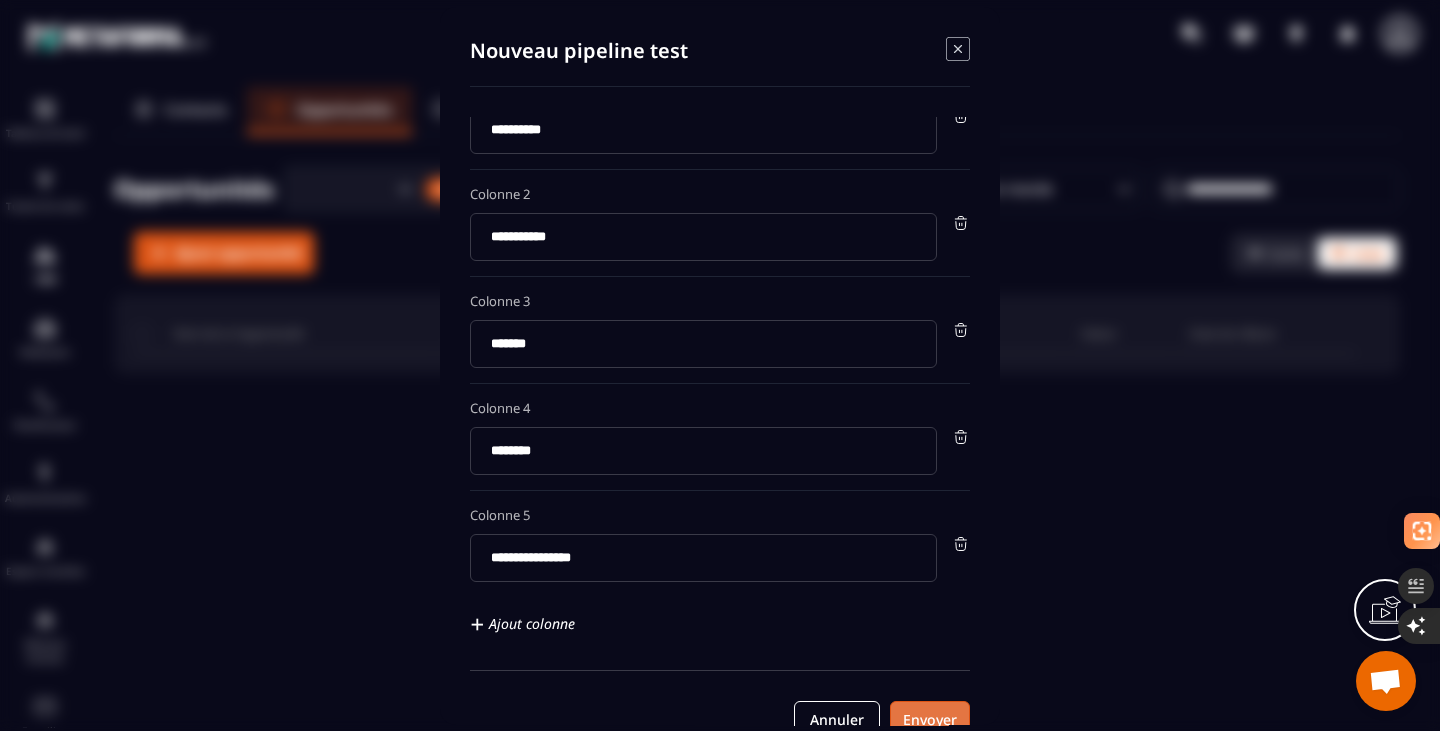 click on "Envoyer" at bounding box center [930, 720] 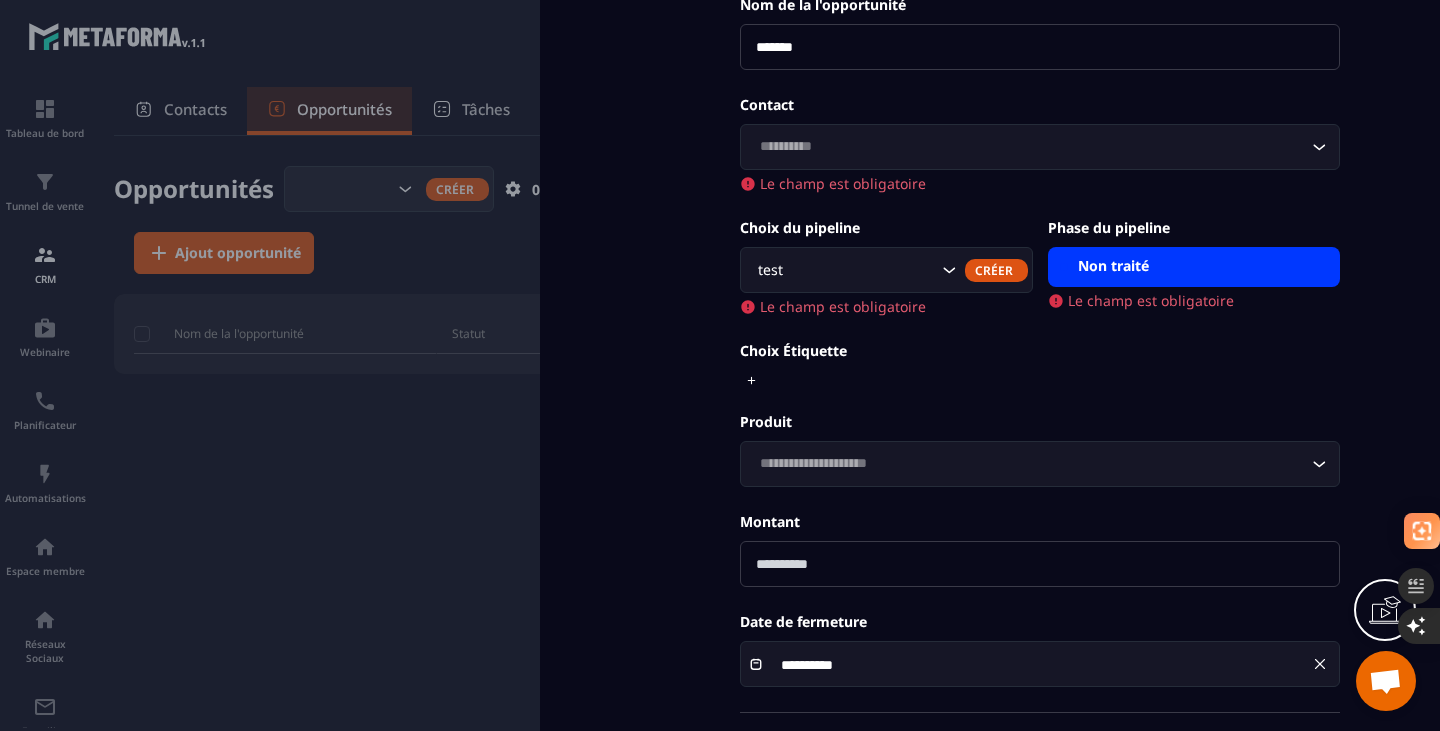scroll, scrollTop: 137, scrollLeft: 0, axis: vertical 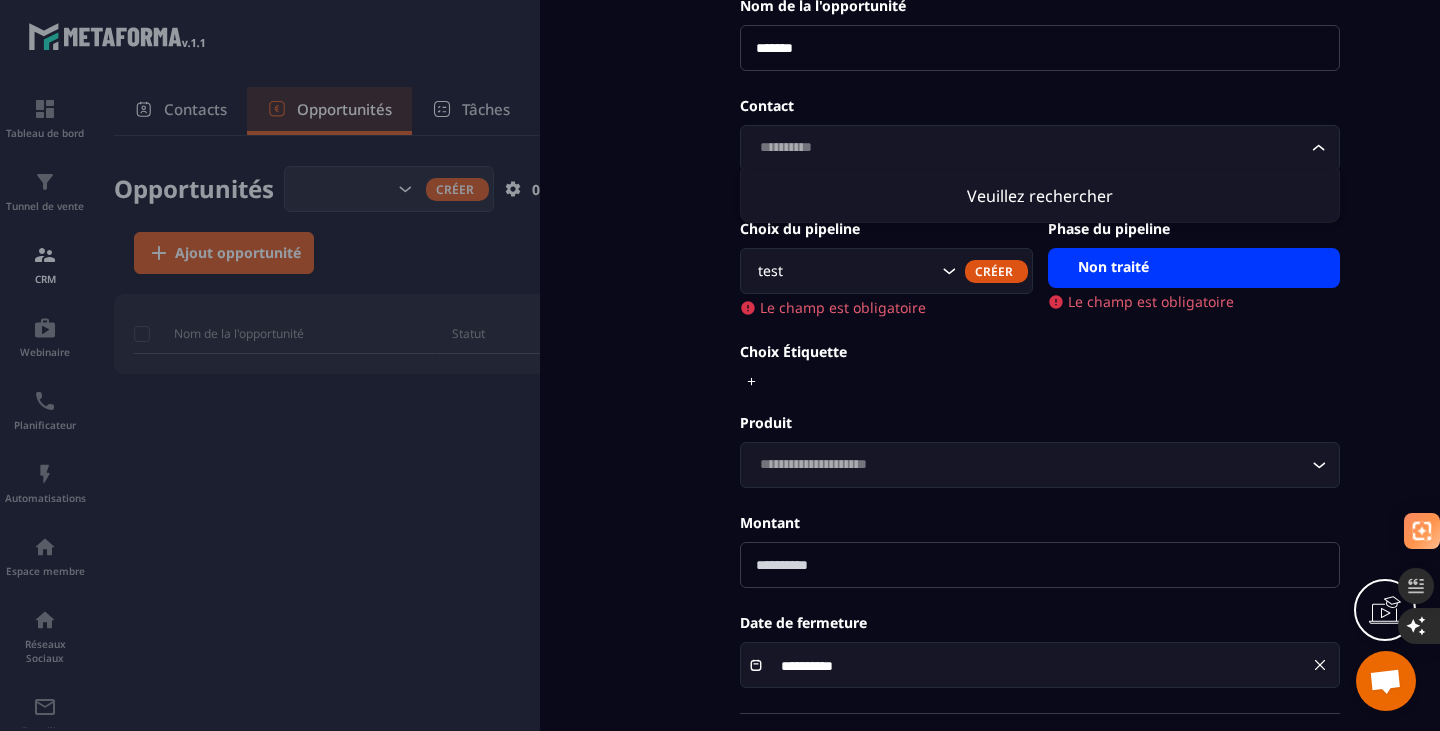 click on "Loading..." 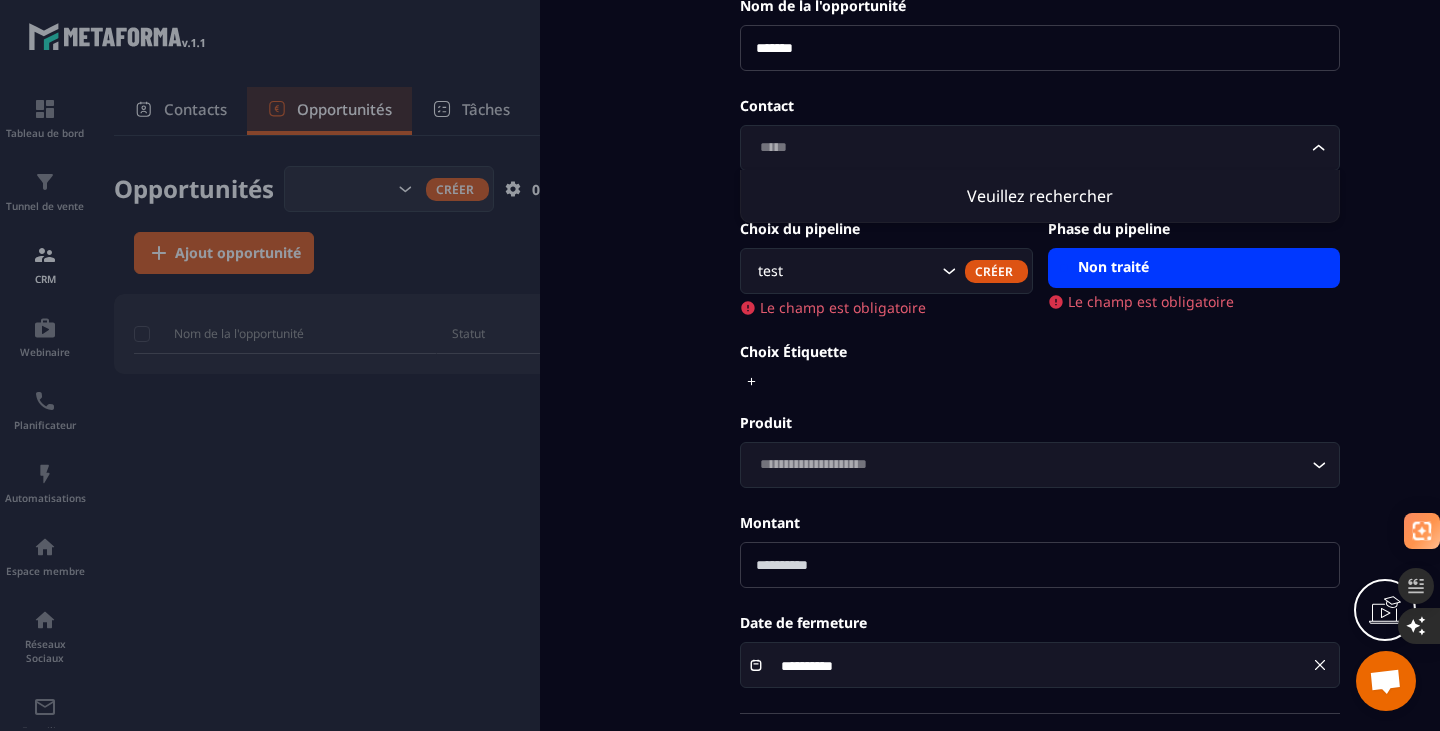 click on "*****" 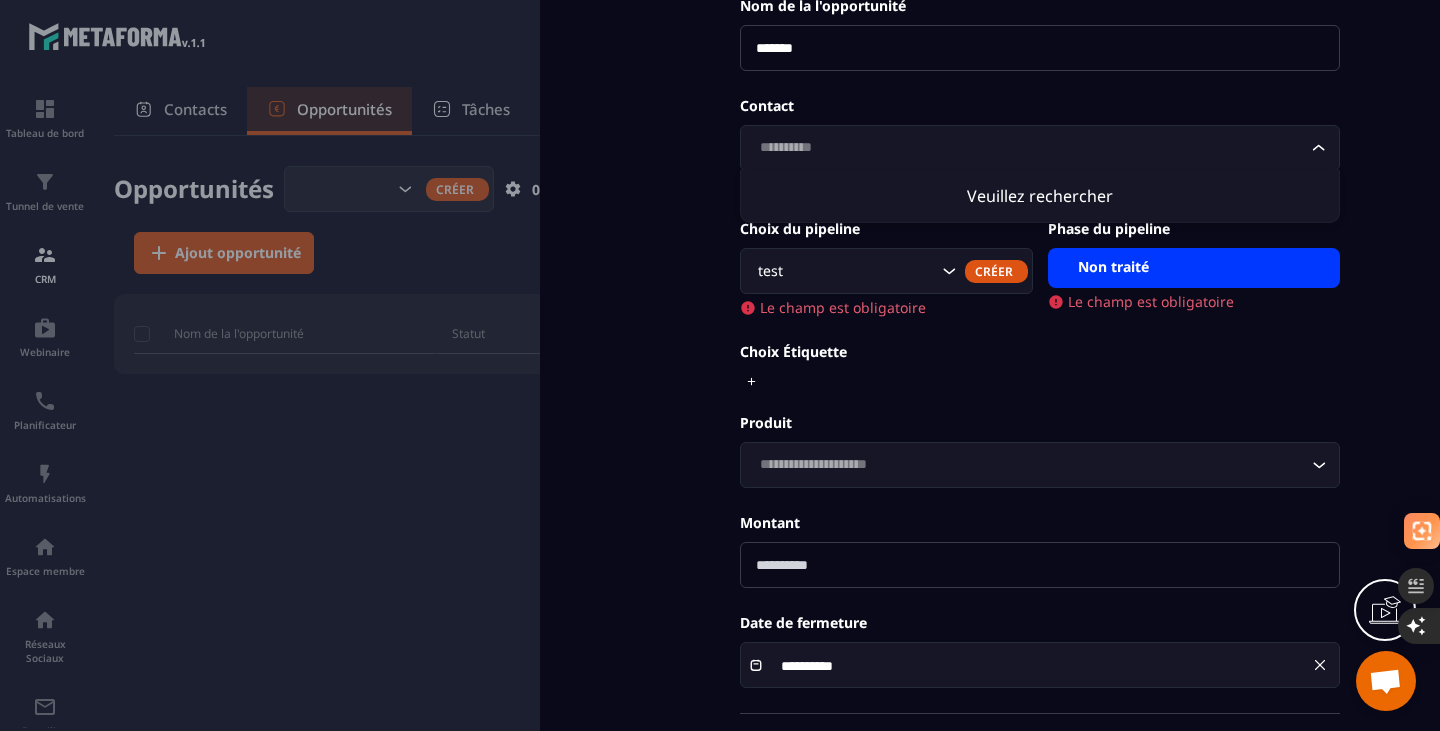 click on "**********" at bounding box center (1040, 340) 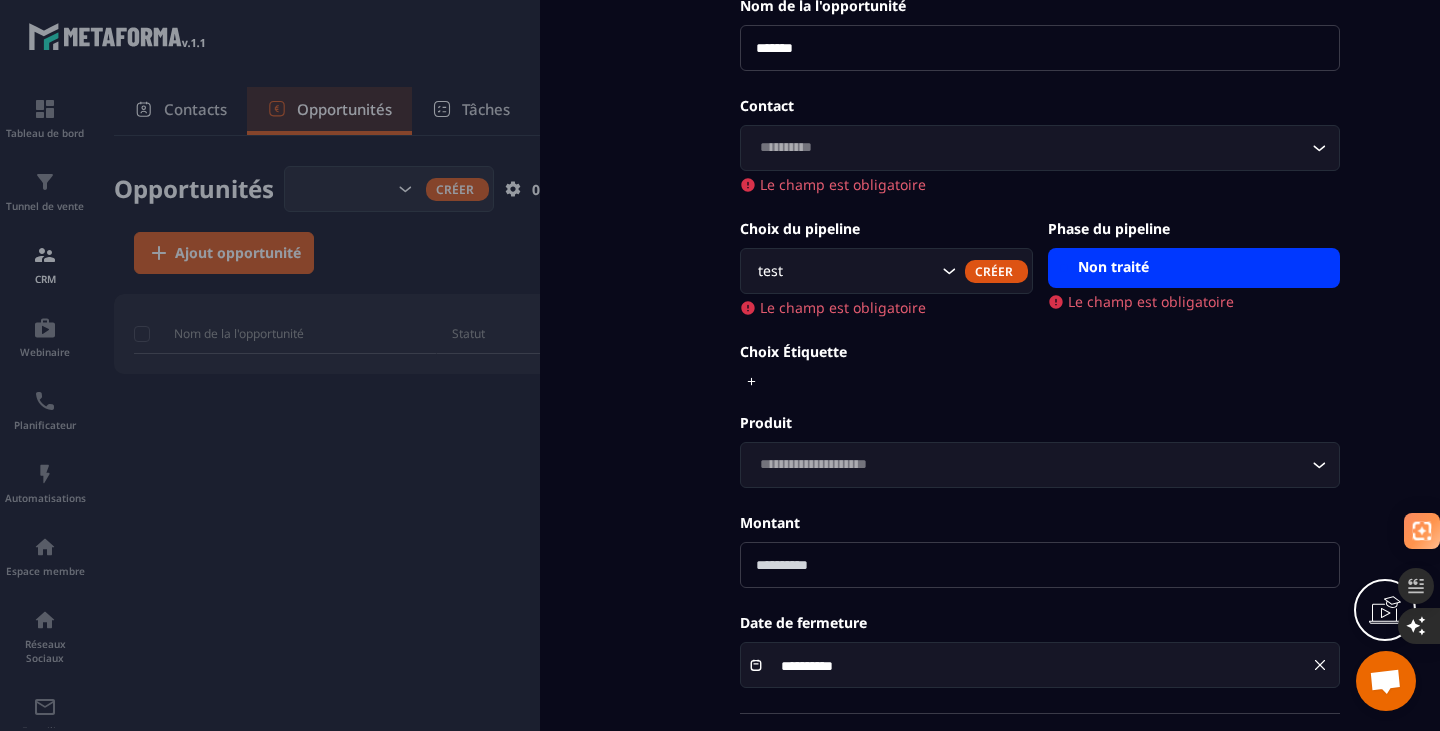 scroll, scrollTop: 222, scrollLeft: 0, axis: vertical 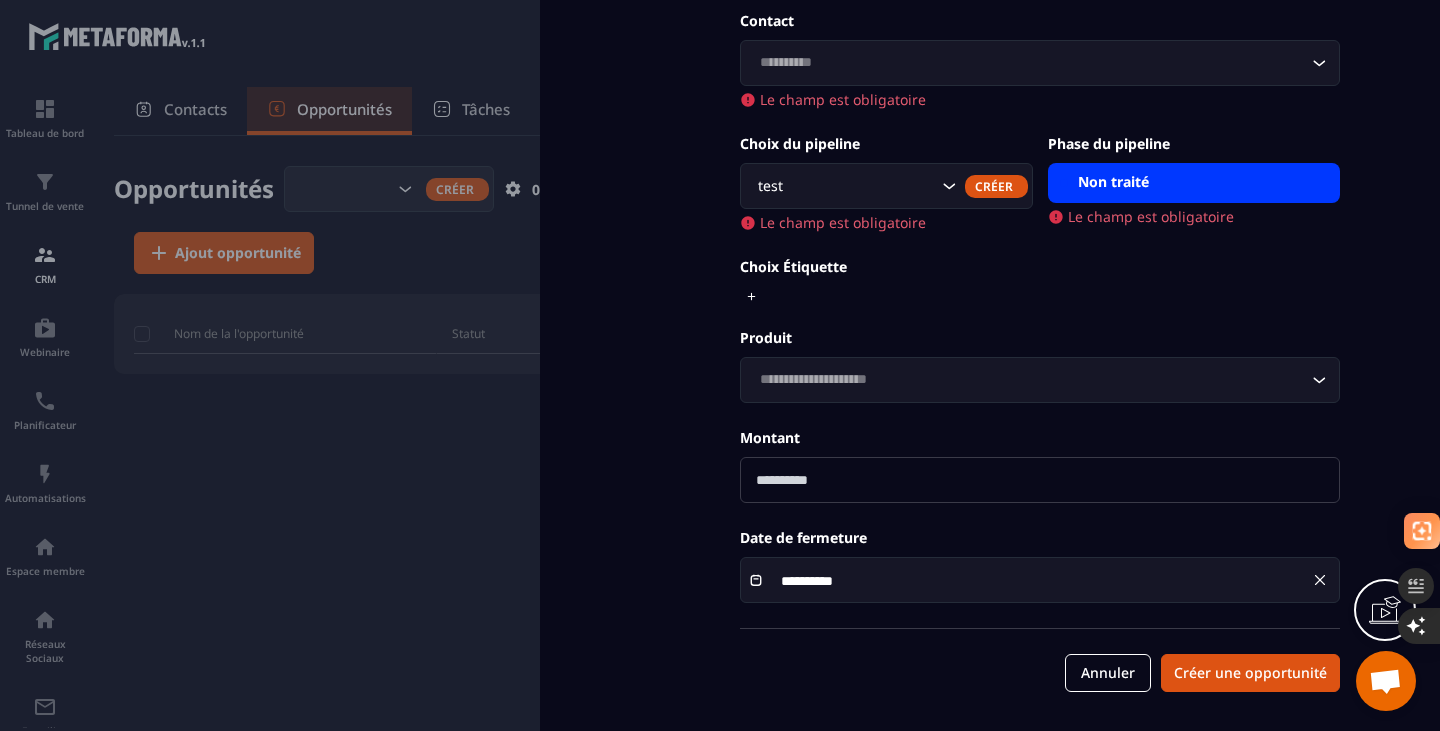 click 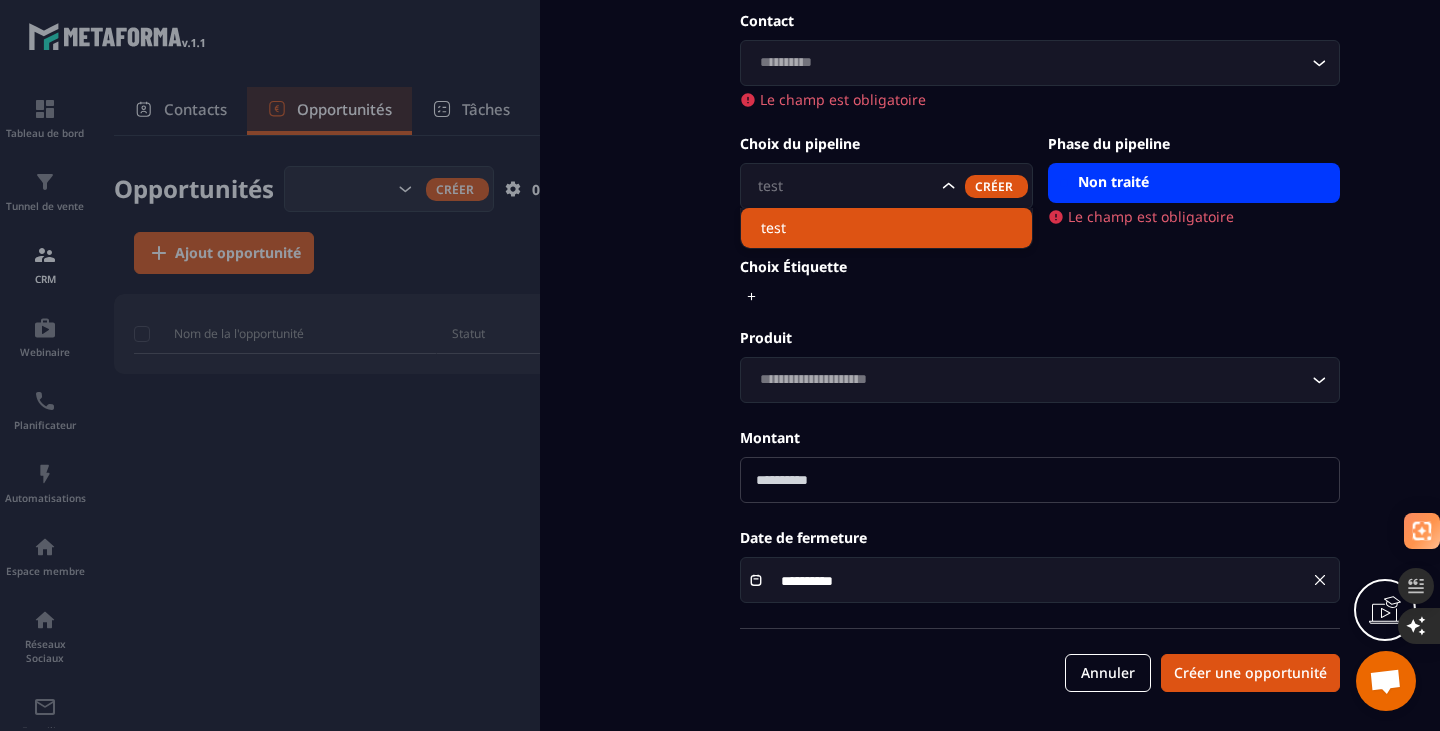 click on "test" 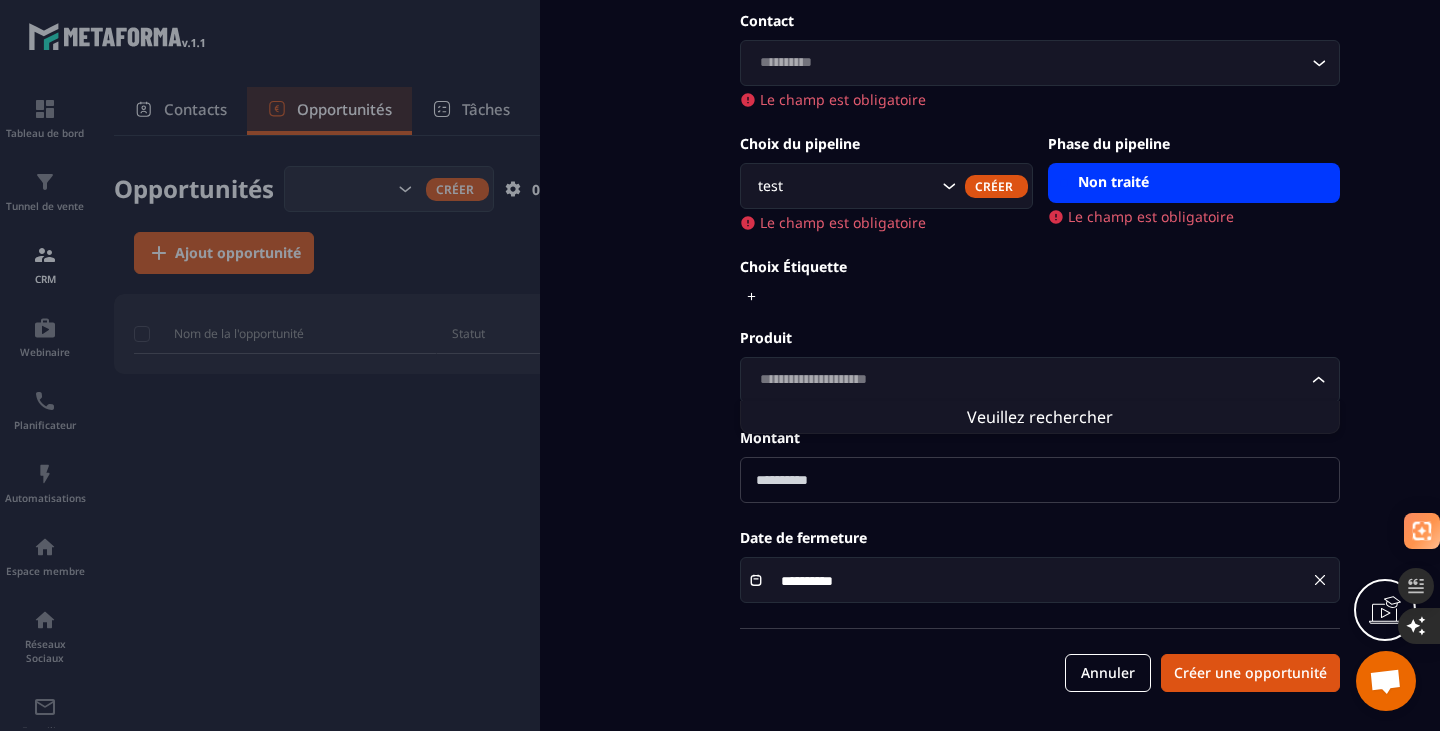 click 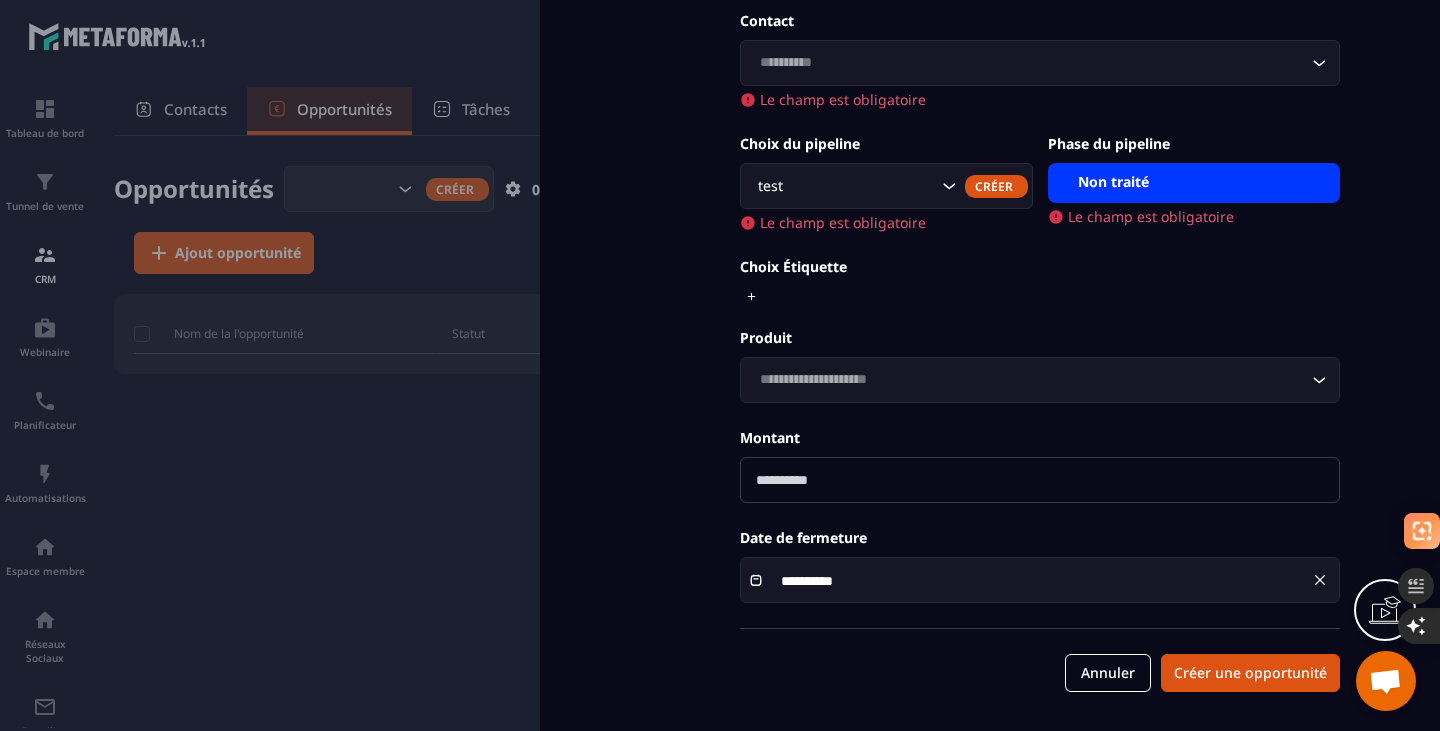 click on "**********" at bounding box center (990, 365) 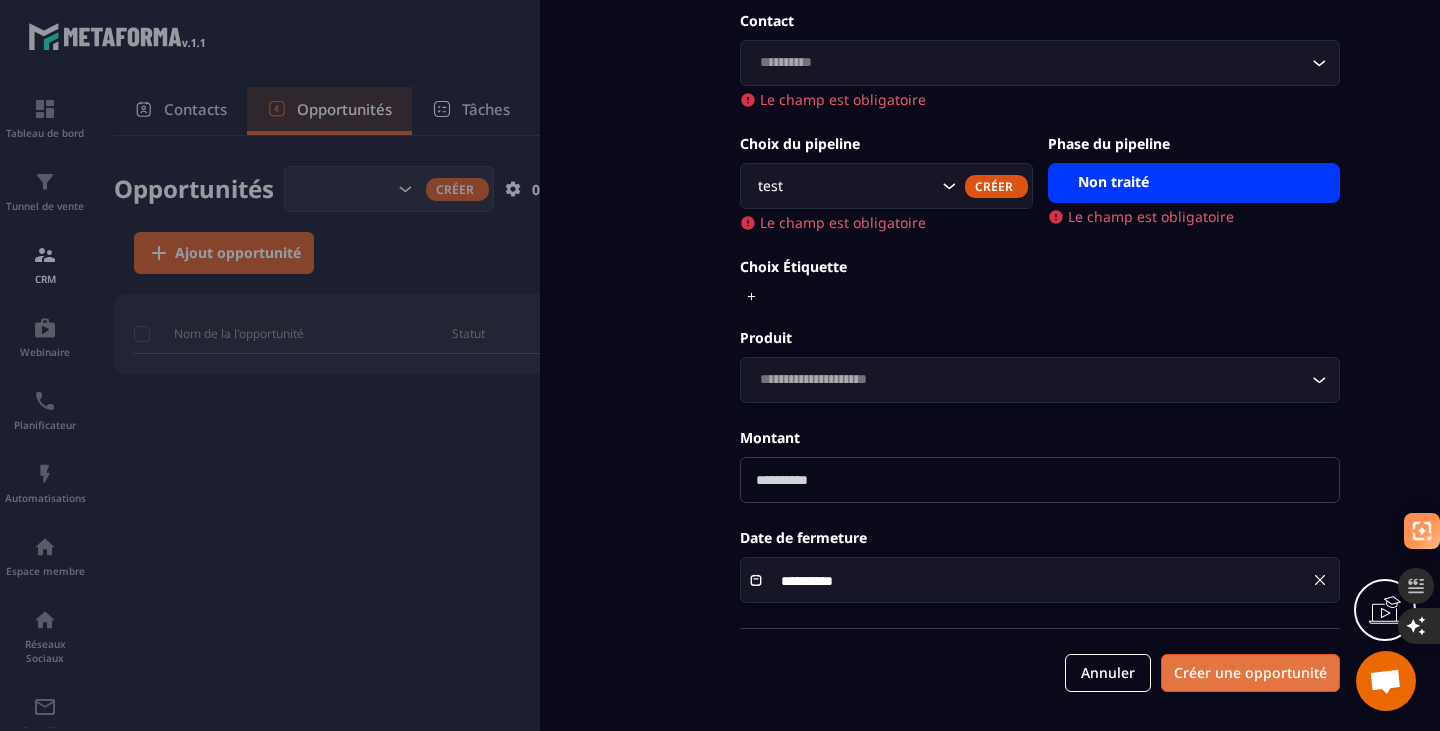 click on "Créer une opportunité" at bounding box center [1250, 673] 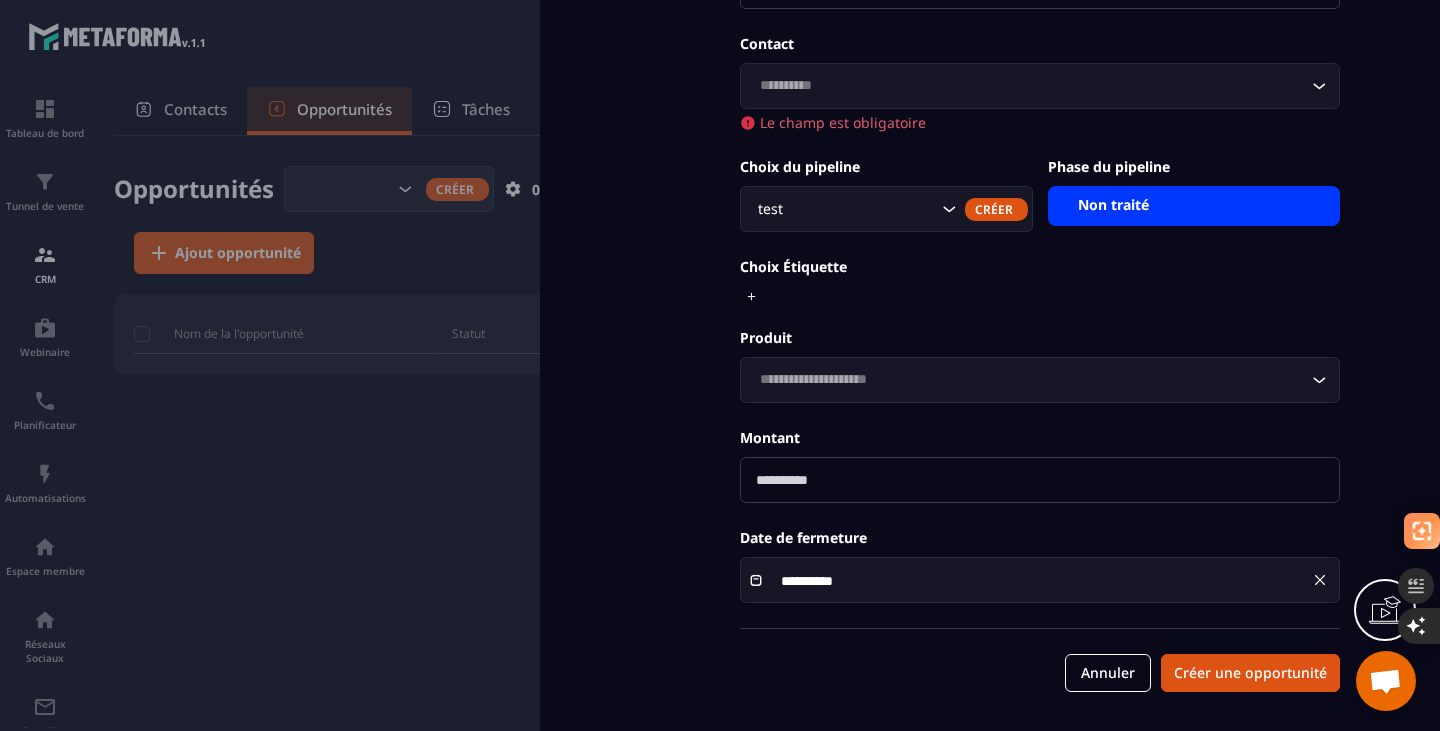 scroll, scrollTop: 0, scrollLeft: 0, axis: both 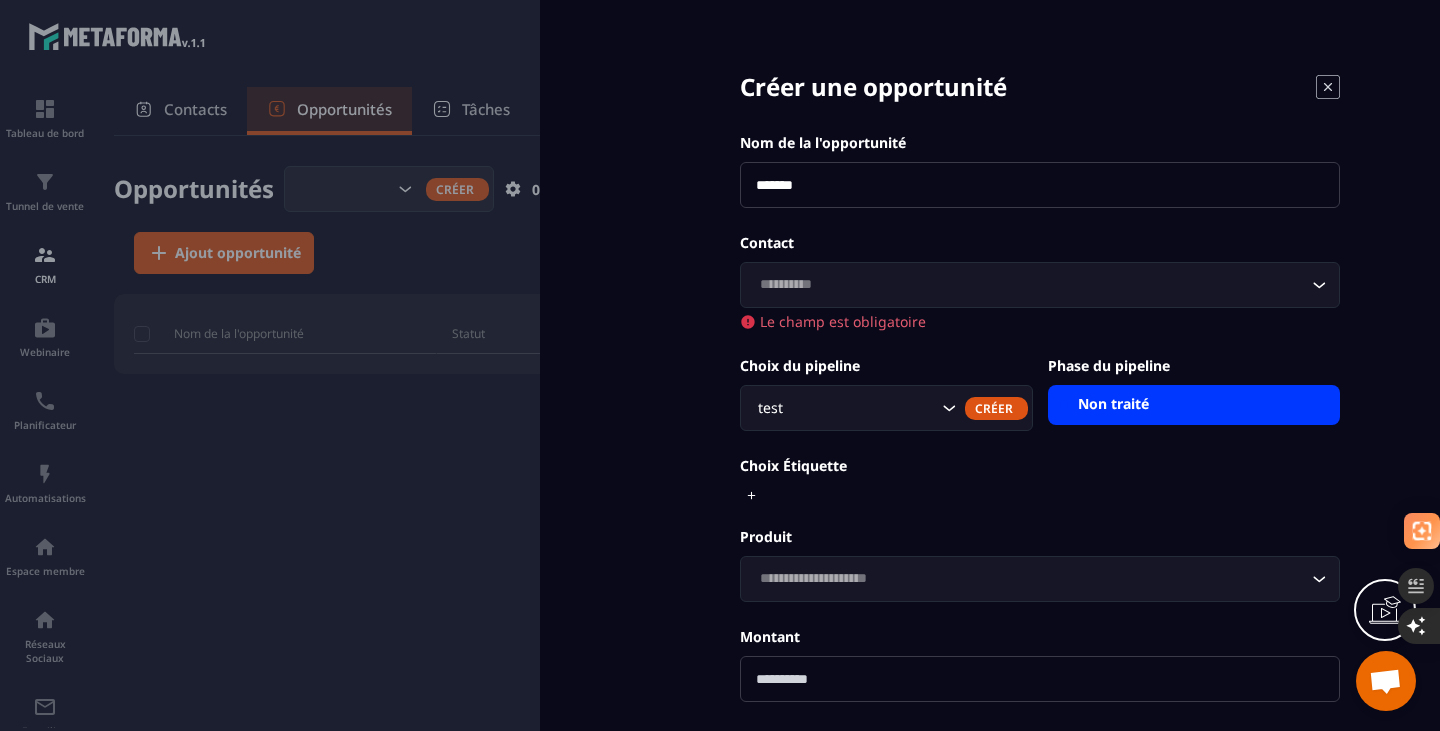 click 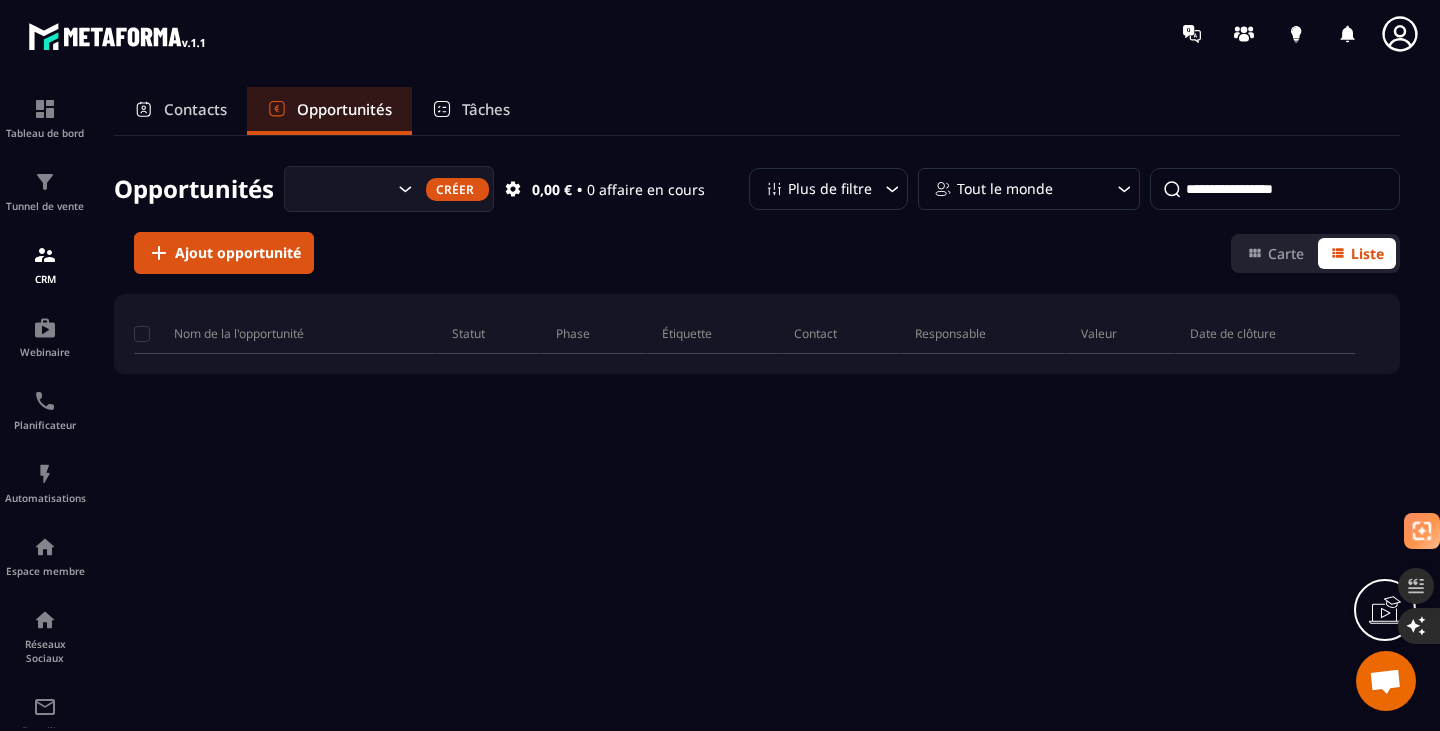 click on "Tableau de bord Tunnel de vente CRM Webinaire Planificateur Automatisations Espace membre Réseaux Sociaux E-mailing Comptabilité  IA prospects Contacts Opportunités Tâches Opportunités Créer 0,00 € • 0 affaire  en cours Plus de filtre Tout le monde Ajout opportunité Carte Liste Plus de filtre Tout le monde Ajout opportunité Carte Liste Nom de la l'opportunité Statut Phase Étiquette Contact Responsable Valeur Date de clôture" at bounding box center [720, 427] 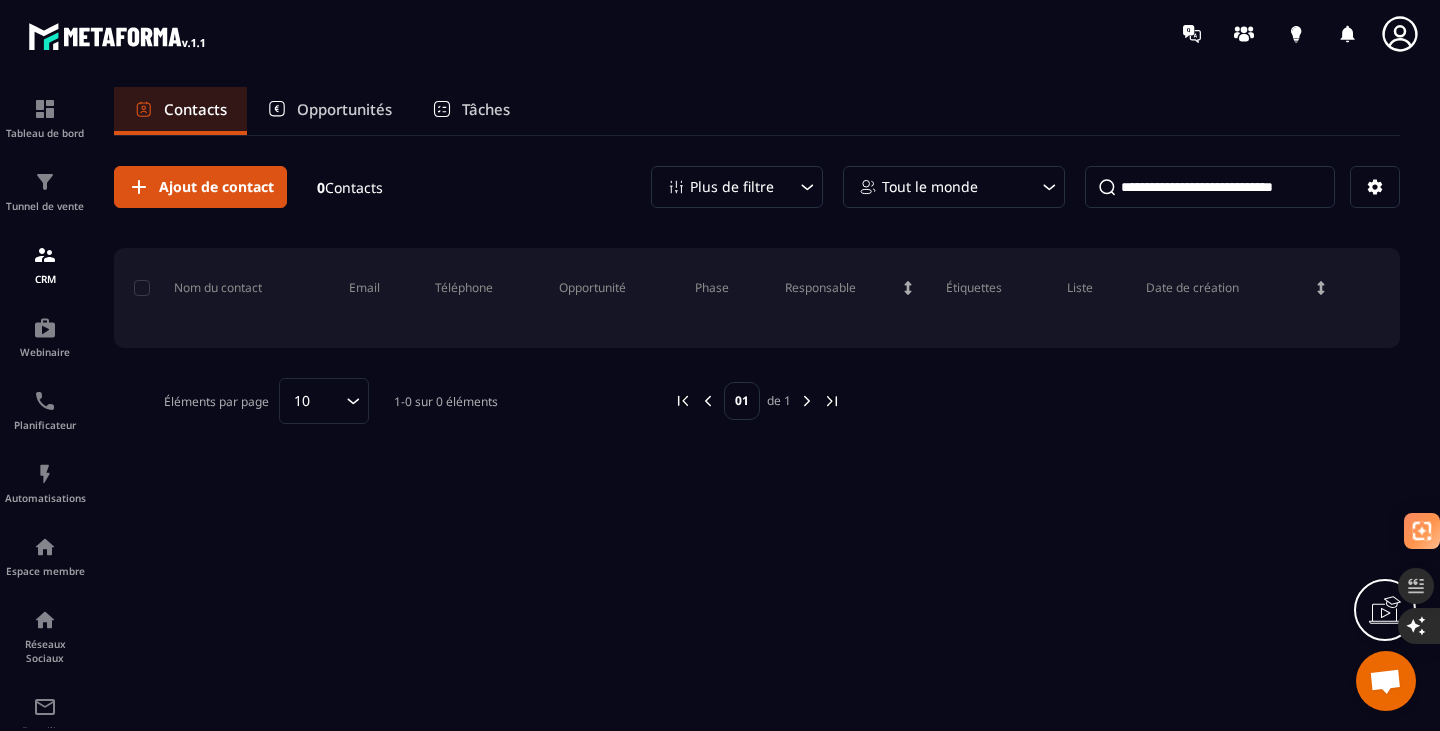click on "Ajout de contact 0  Contacts" at bounding box center (248, 187) 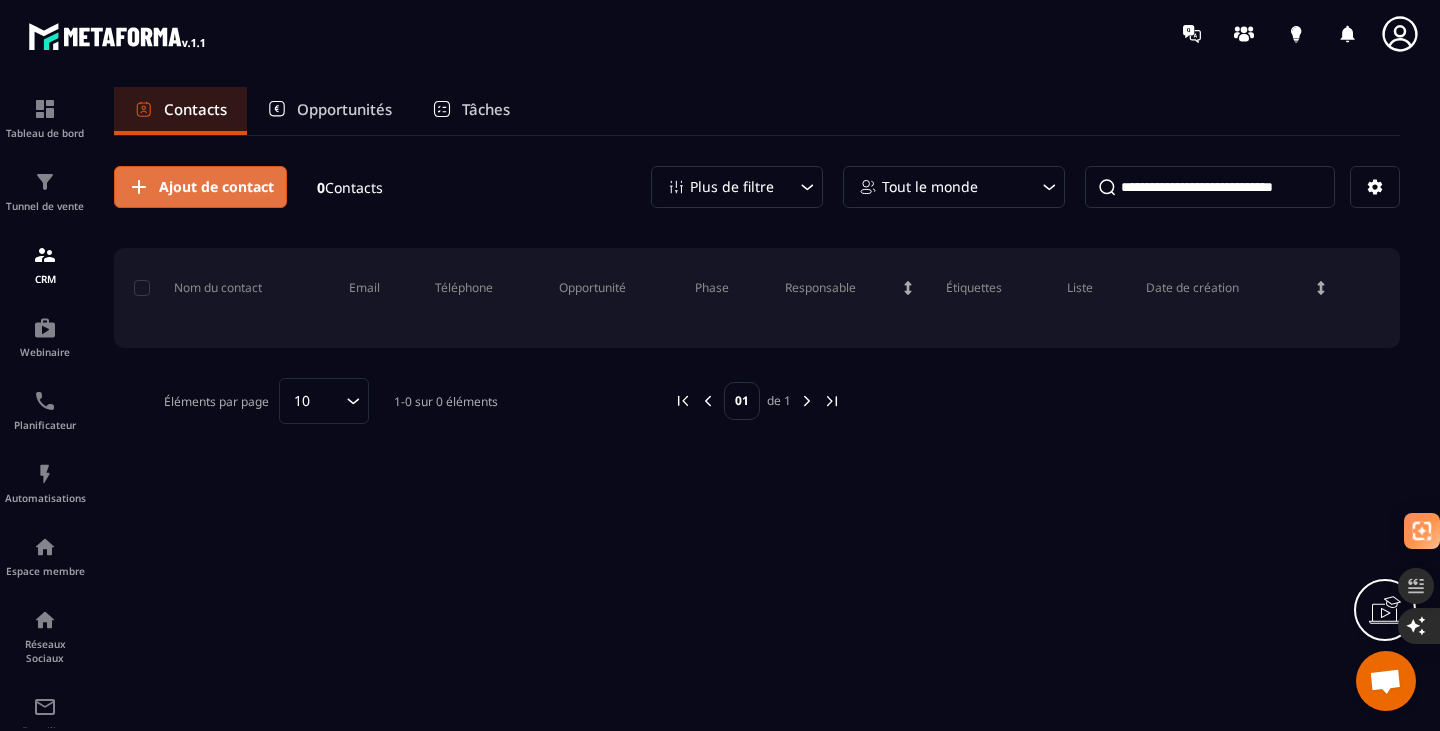 click on "Ajout de contact" at bounding box center (216, 187) 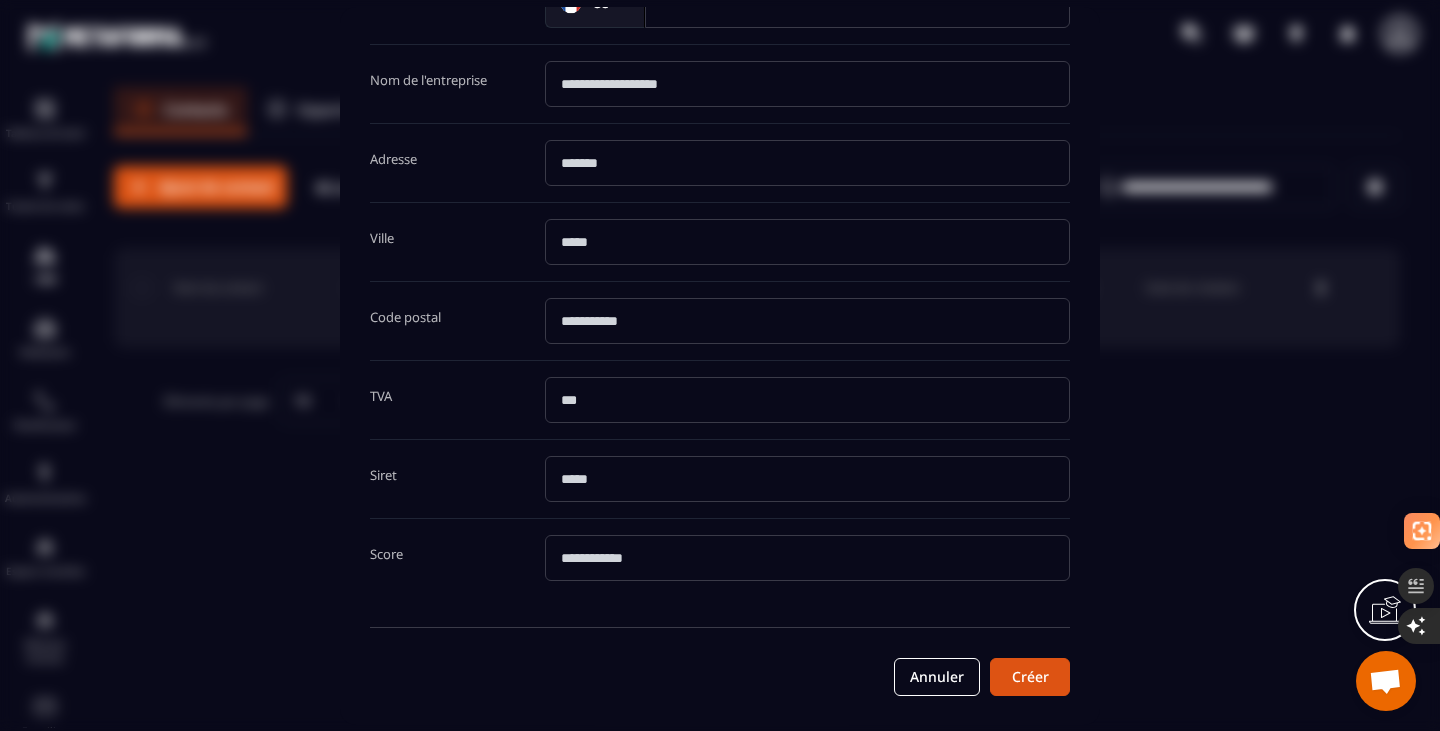 scroll, scrollTop: 0, scrollLeft: 0, axis: both 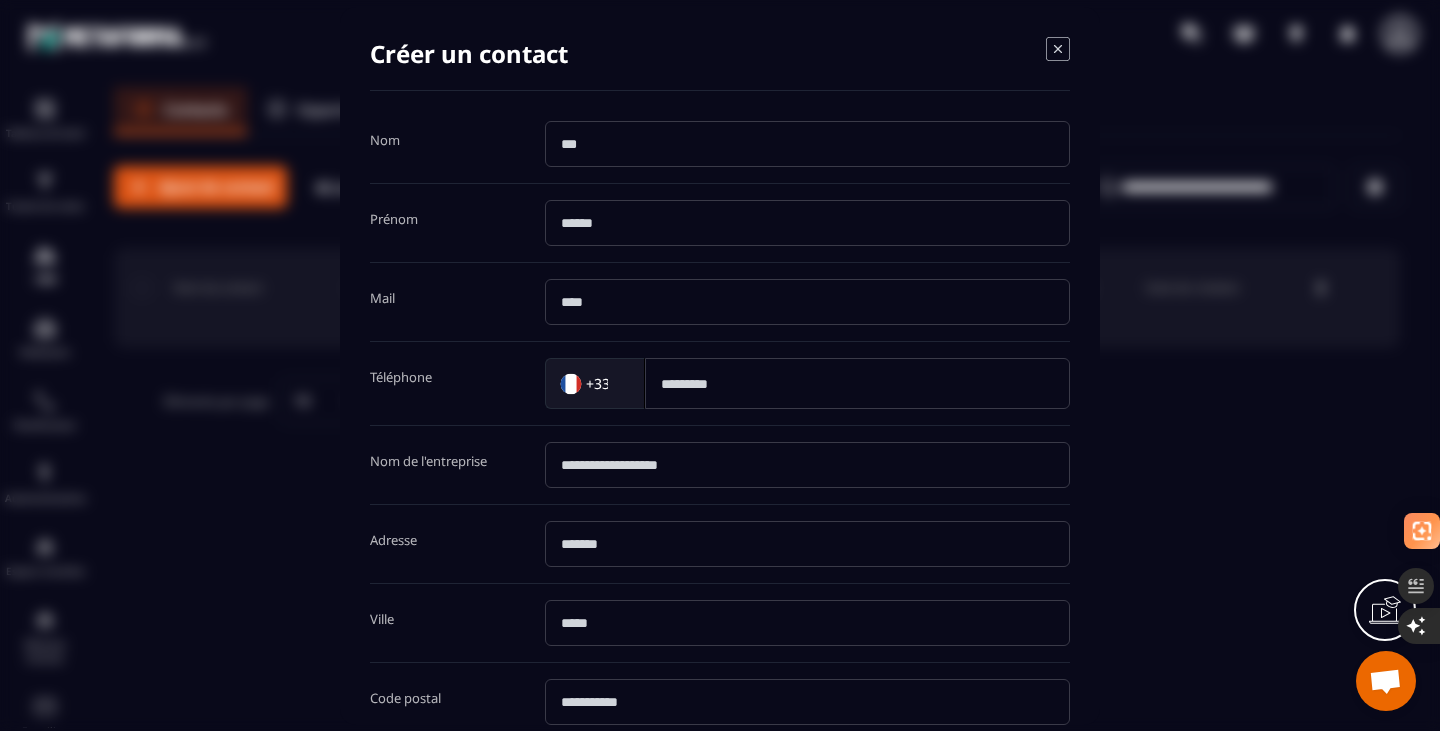 click at bounding box center (807, 144) 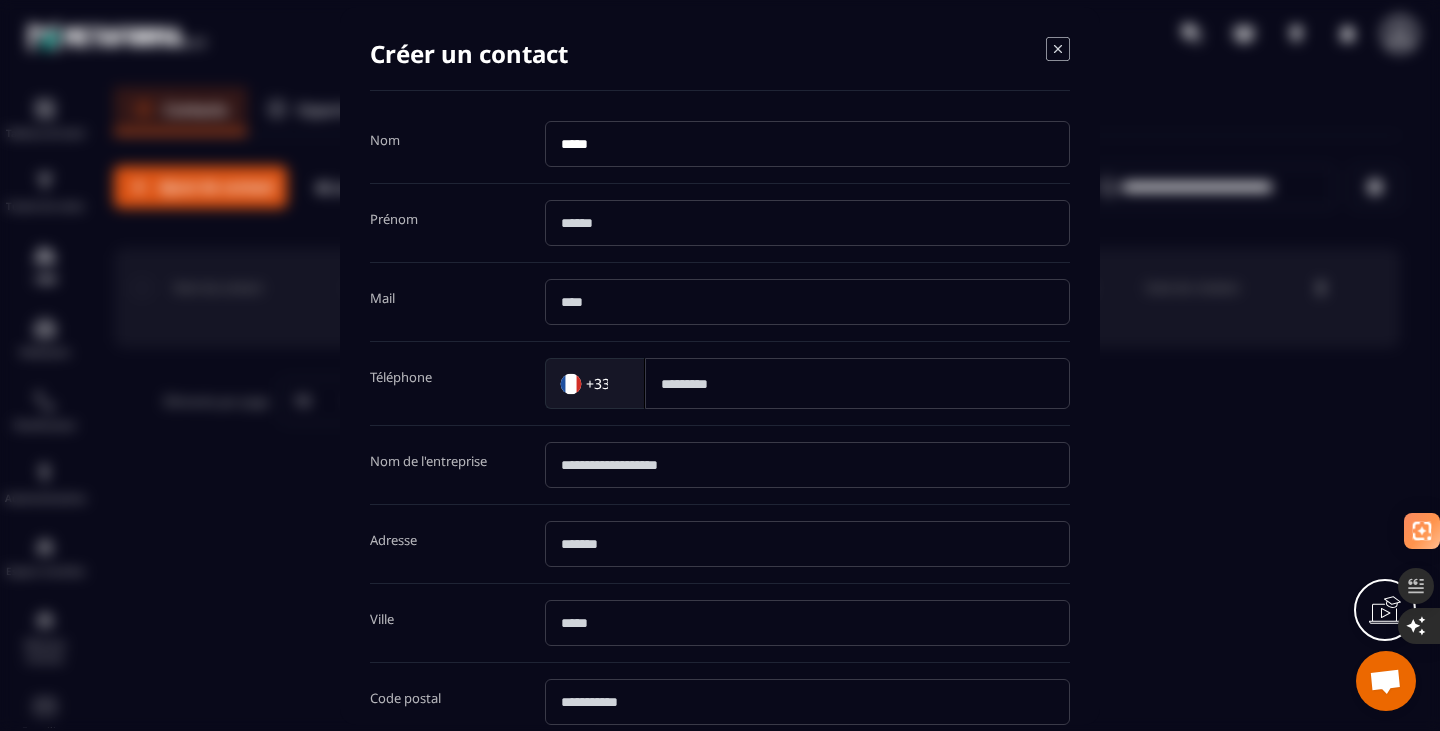 drag, startPoint x: 614, startPoint y: 147, endPoint x: 454, endPoint y: 128, distance: 161.12418 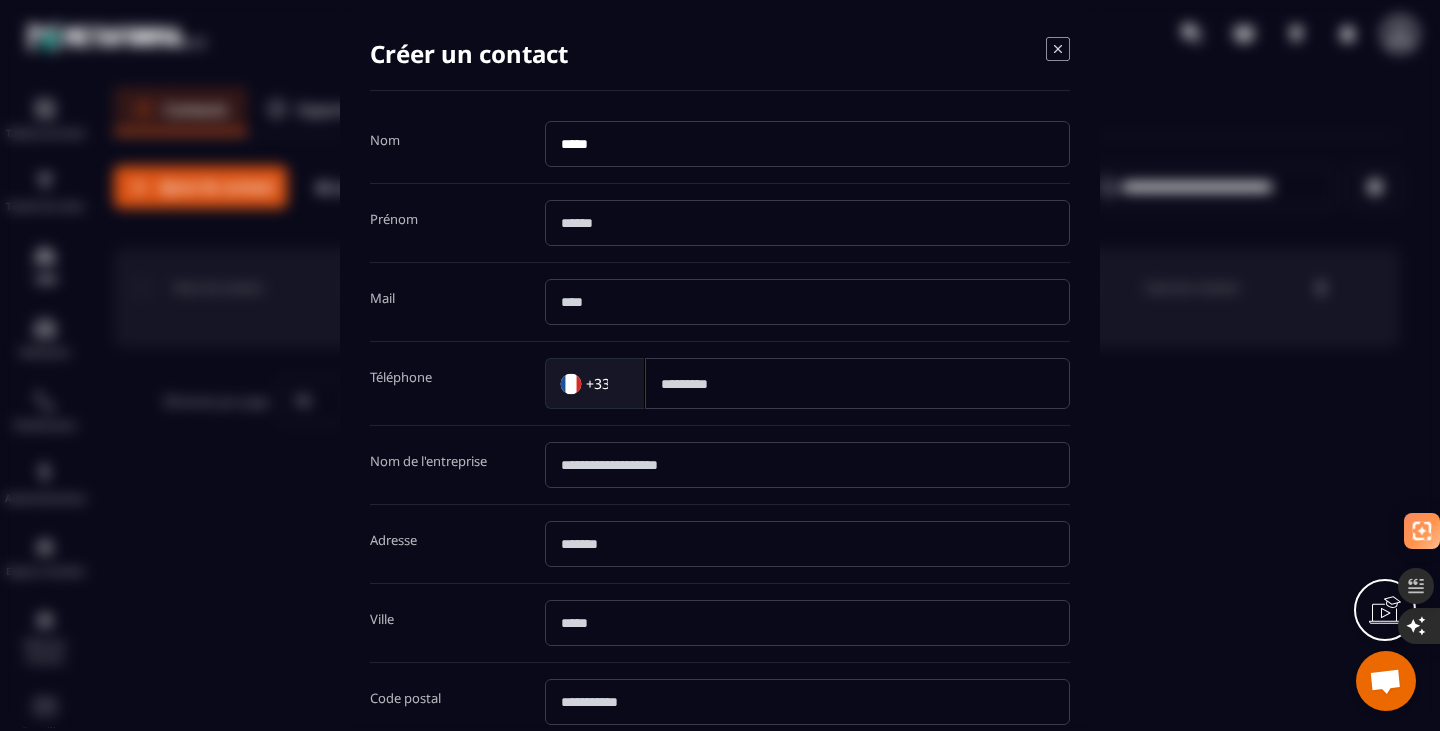 click on "Nom *****" at bounding box center (720, 152) 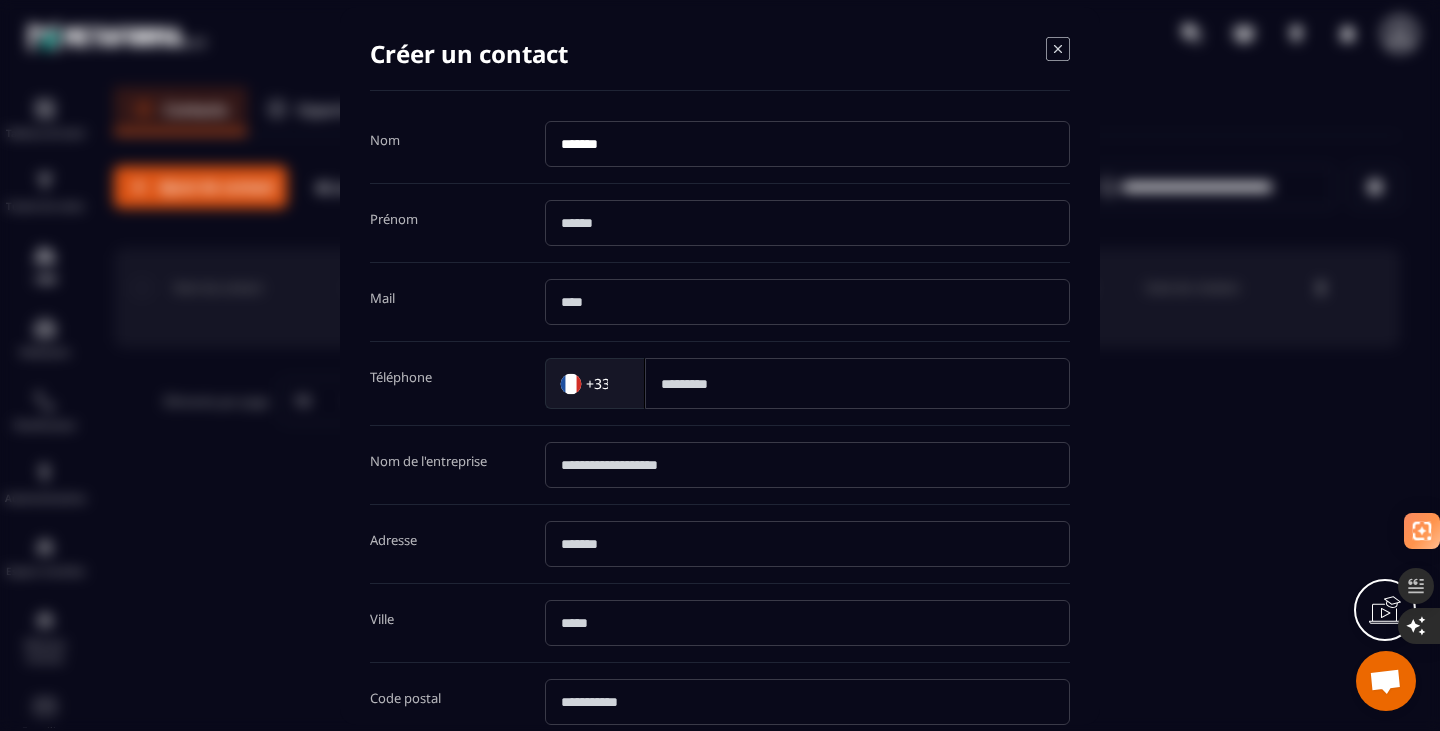 type on "*******" 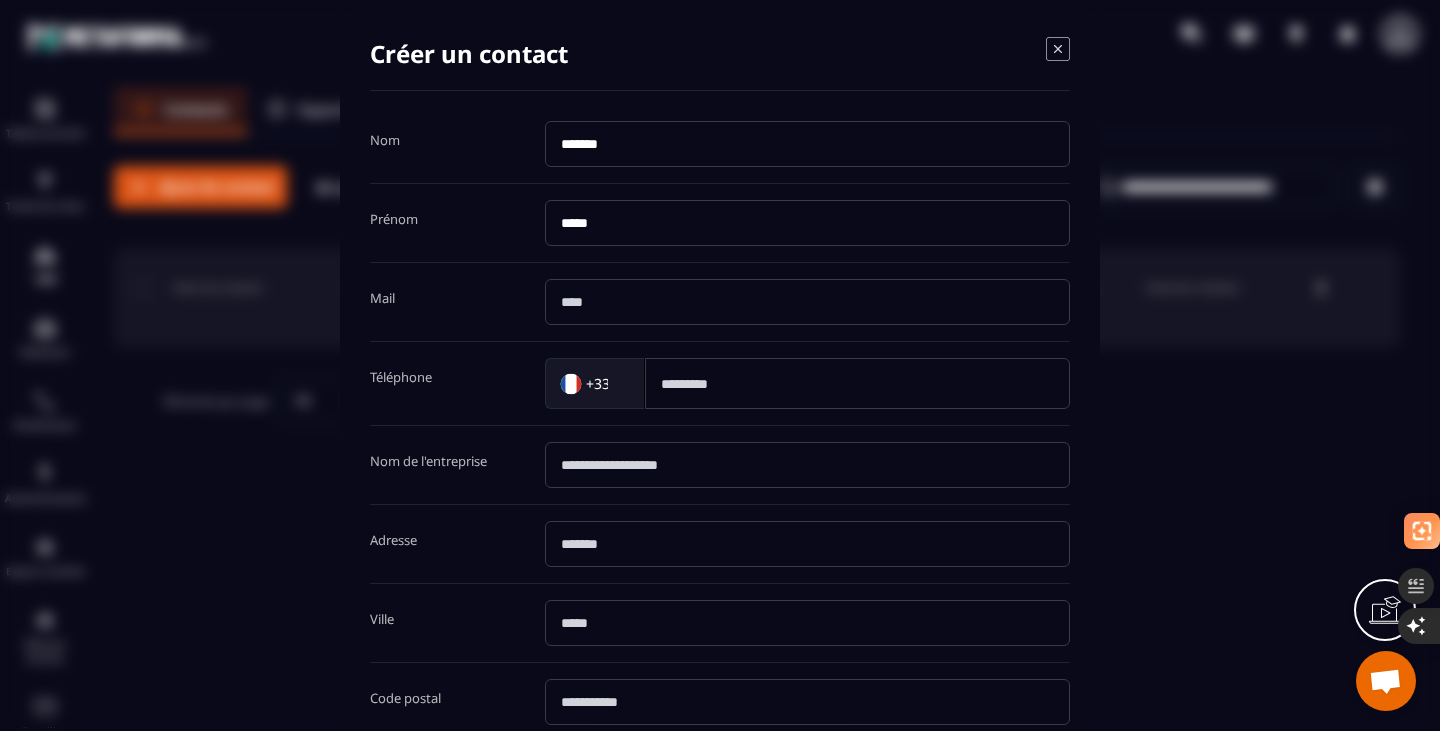 type on "*****" 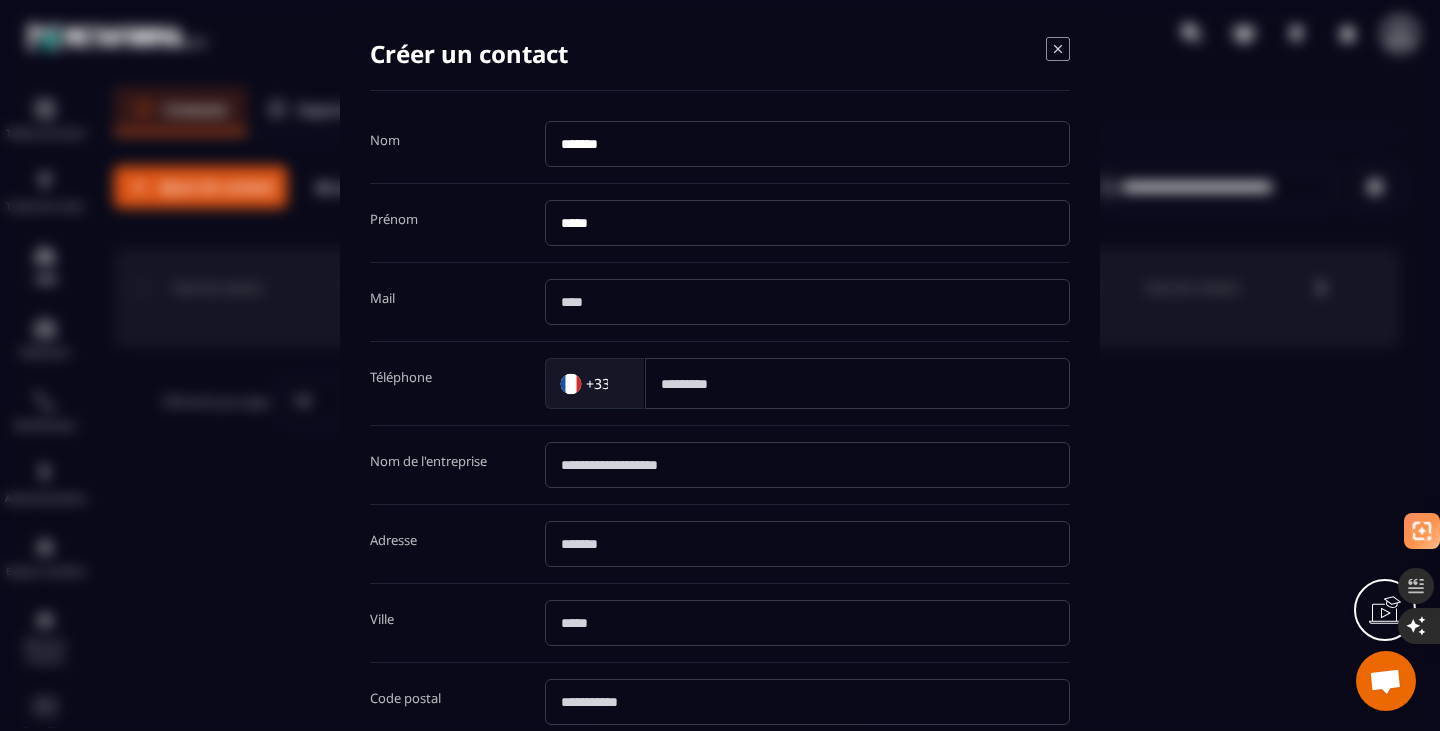 drag, startPoint x: 622, startPoint y: 146, endPoint x: 483, endPoint y: 155, distance: 139.29106 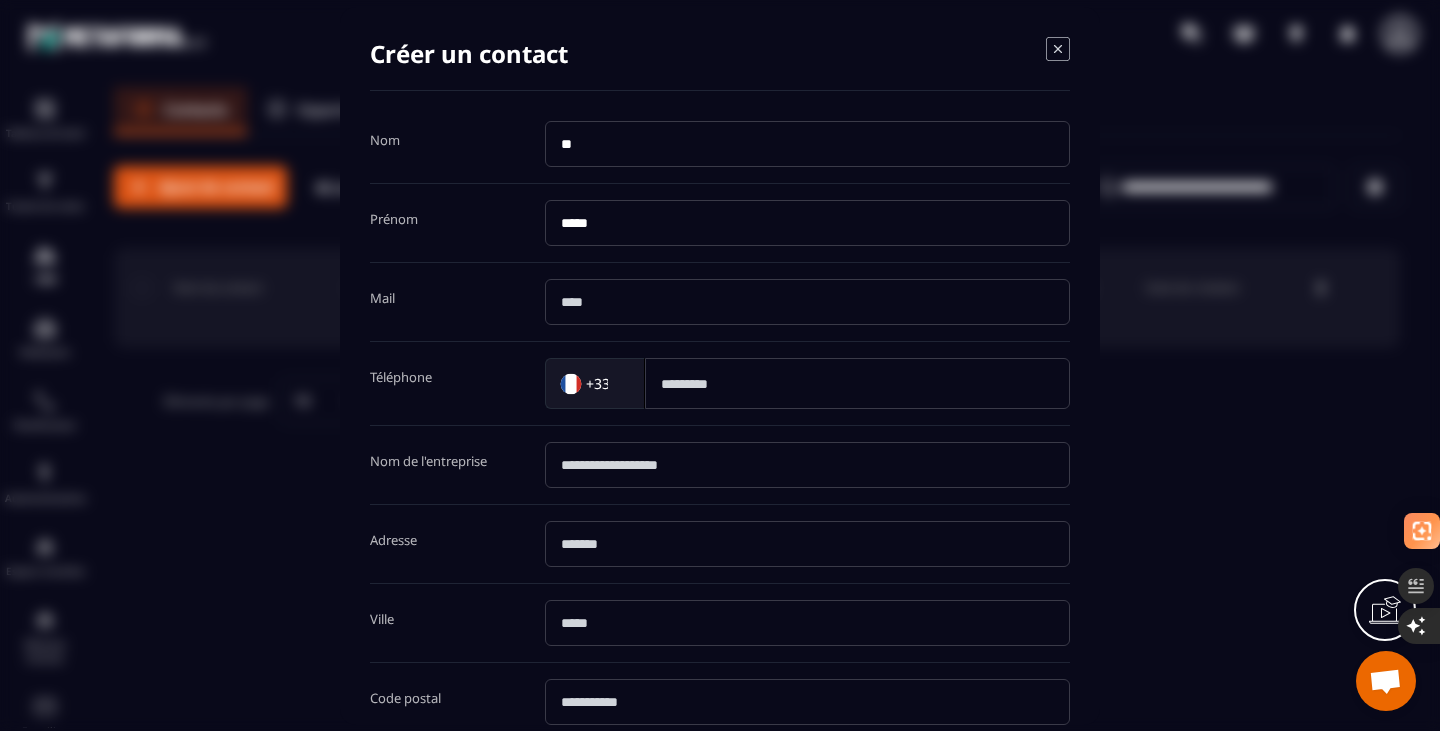 type on "*" 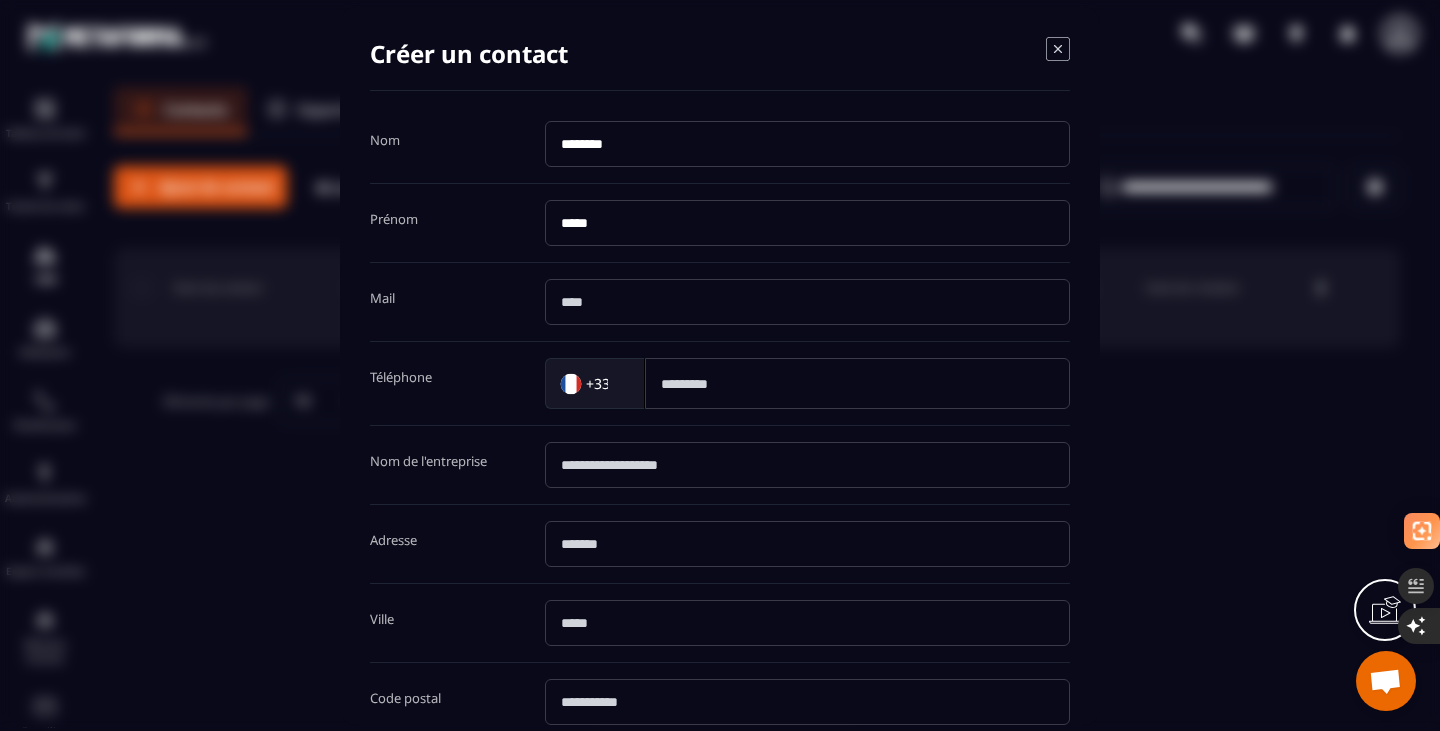 type on "********" 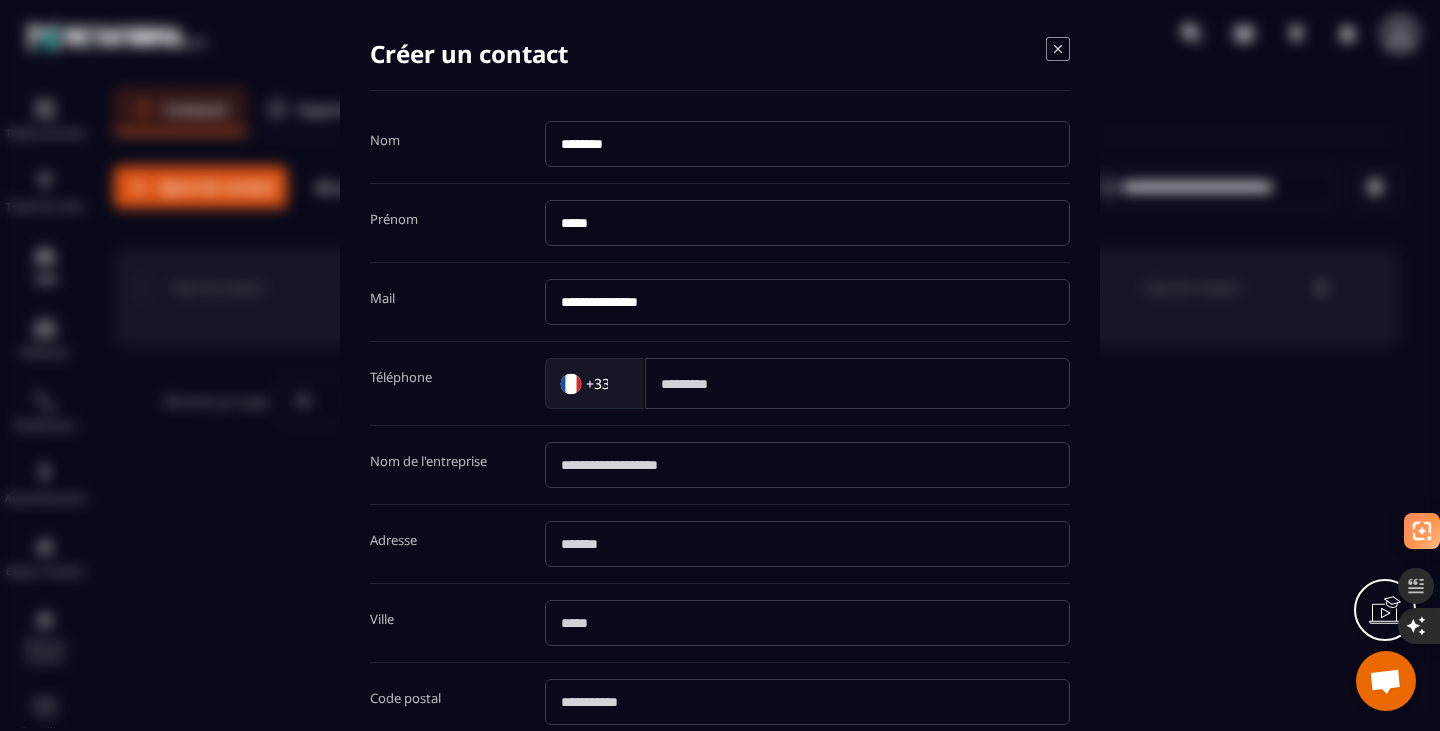 type on "**********" 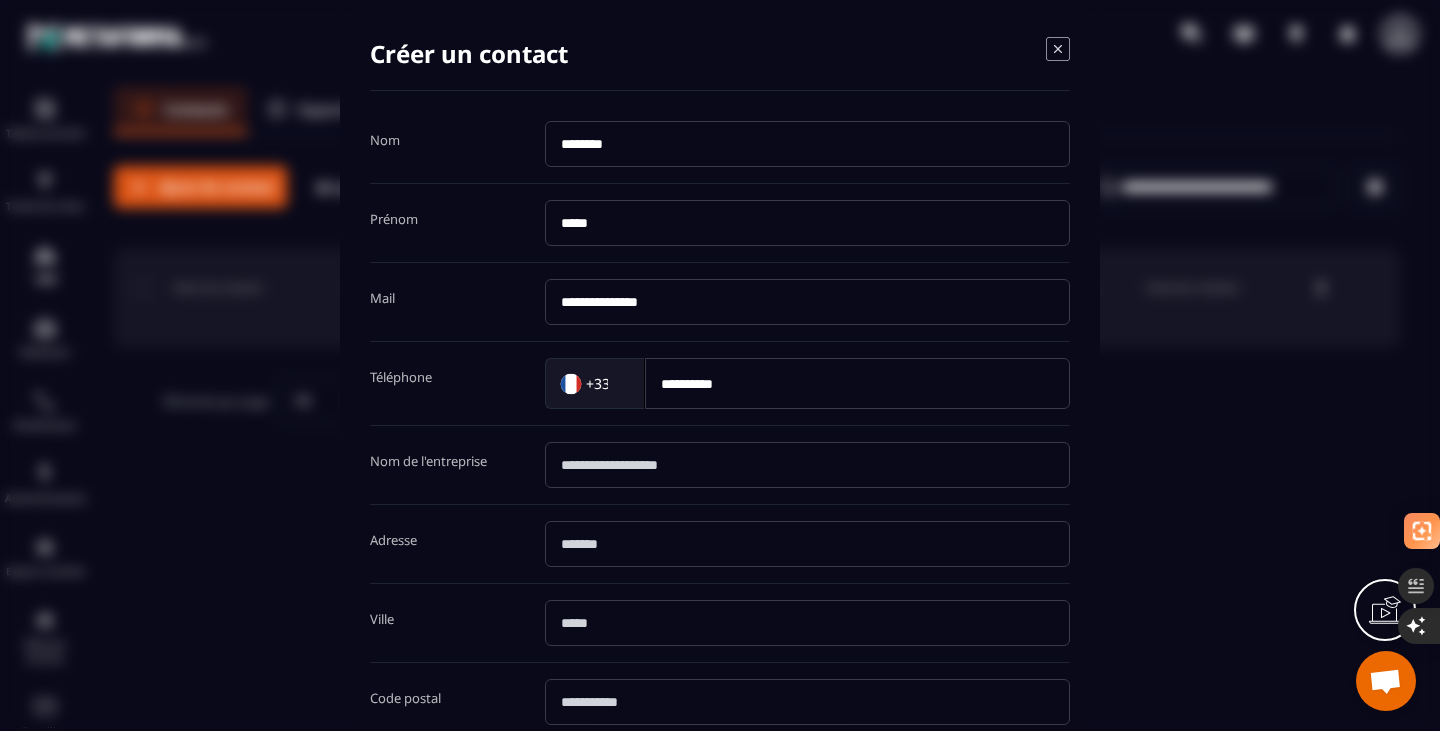 type on "*********" 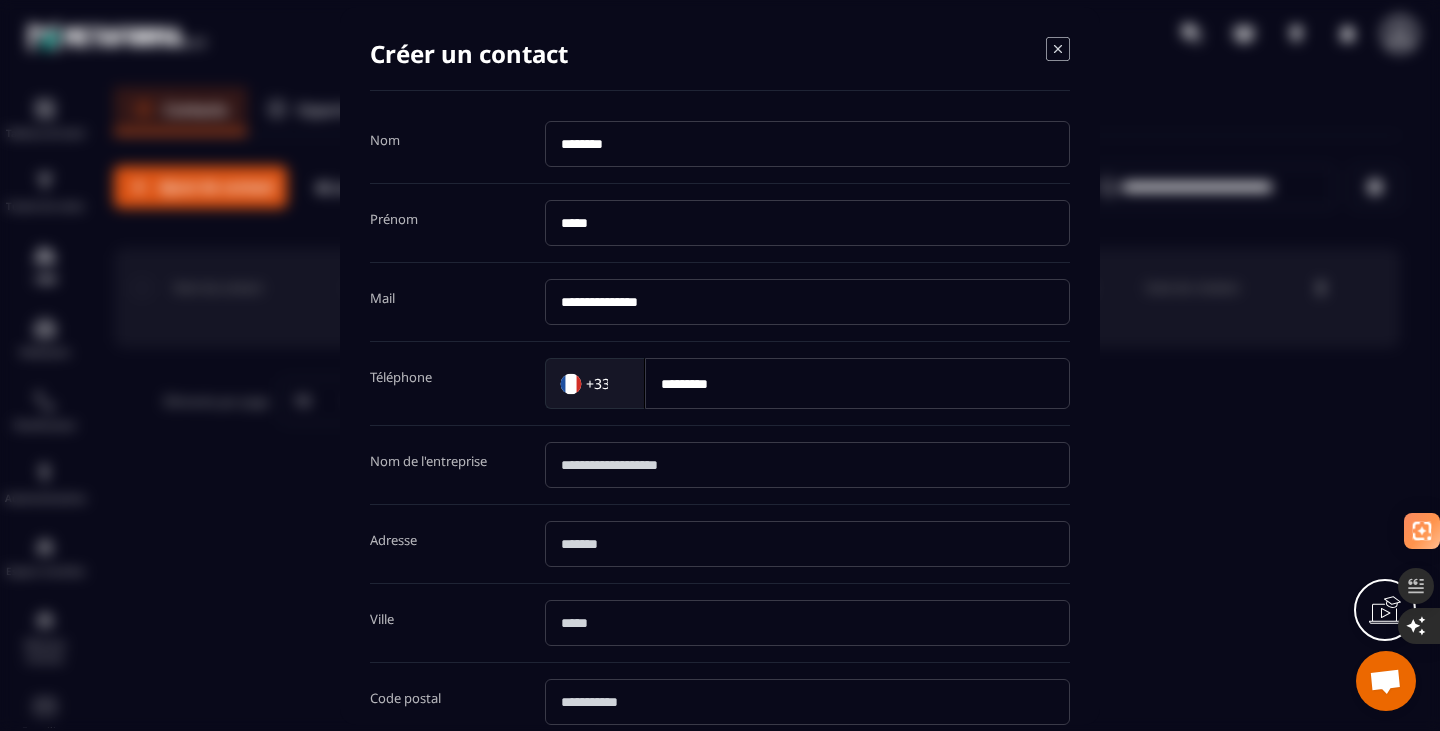 type on "**********" 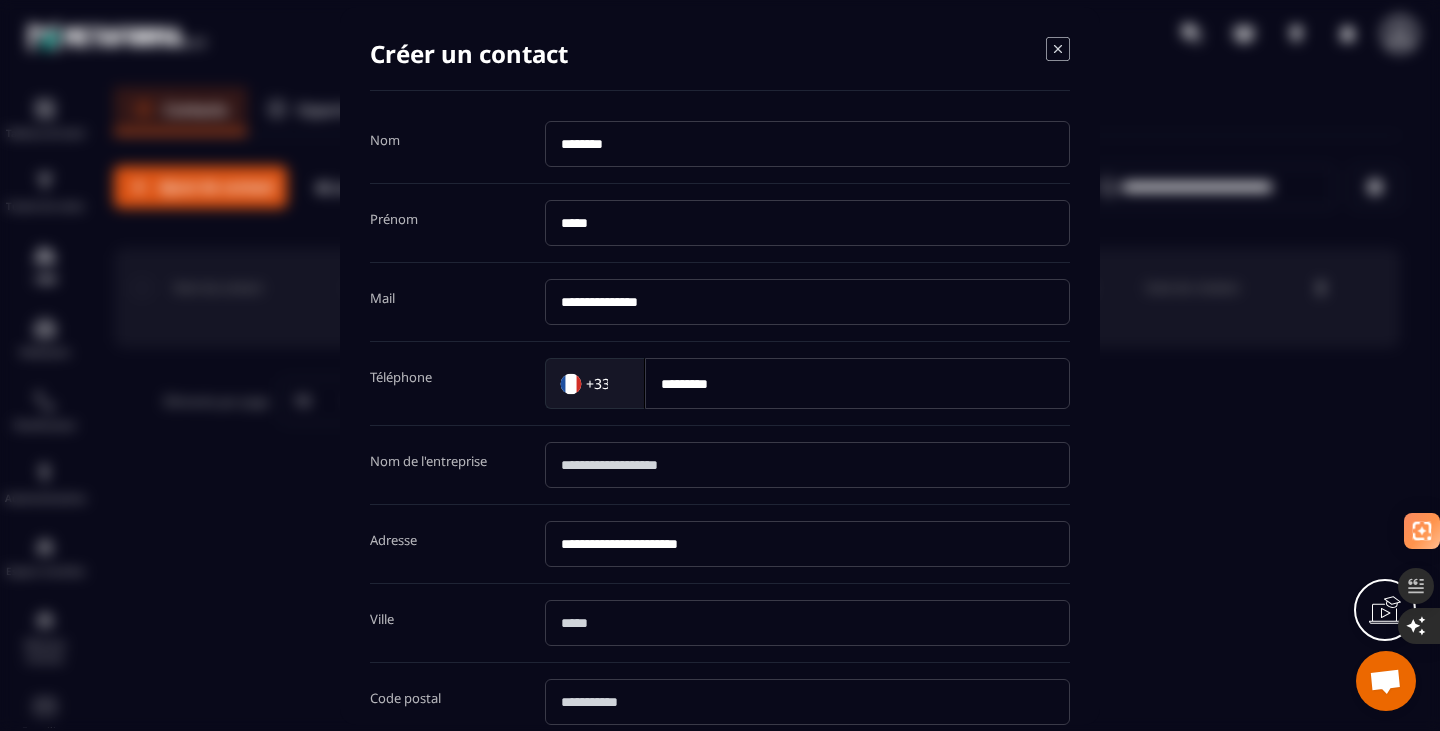 type on "**********" 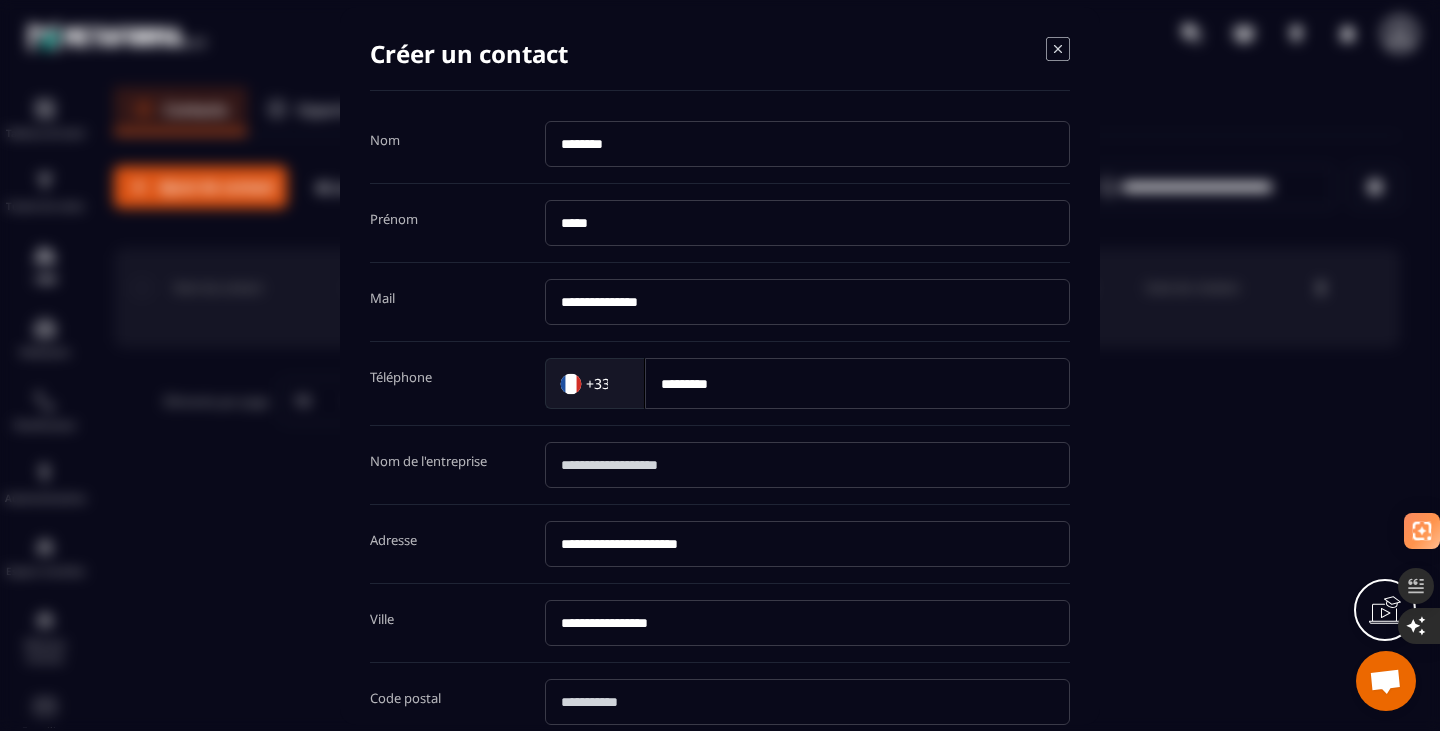 type on "*****" 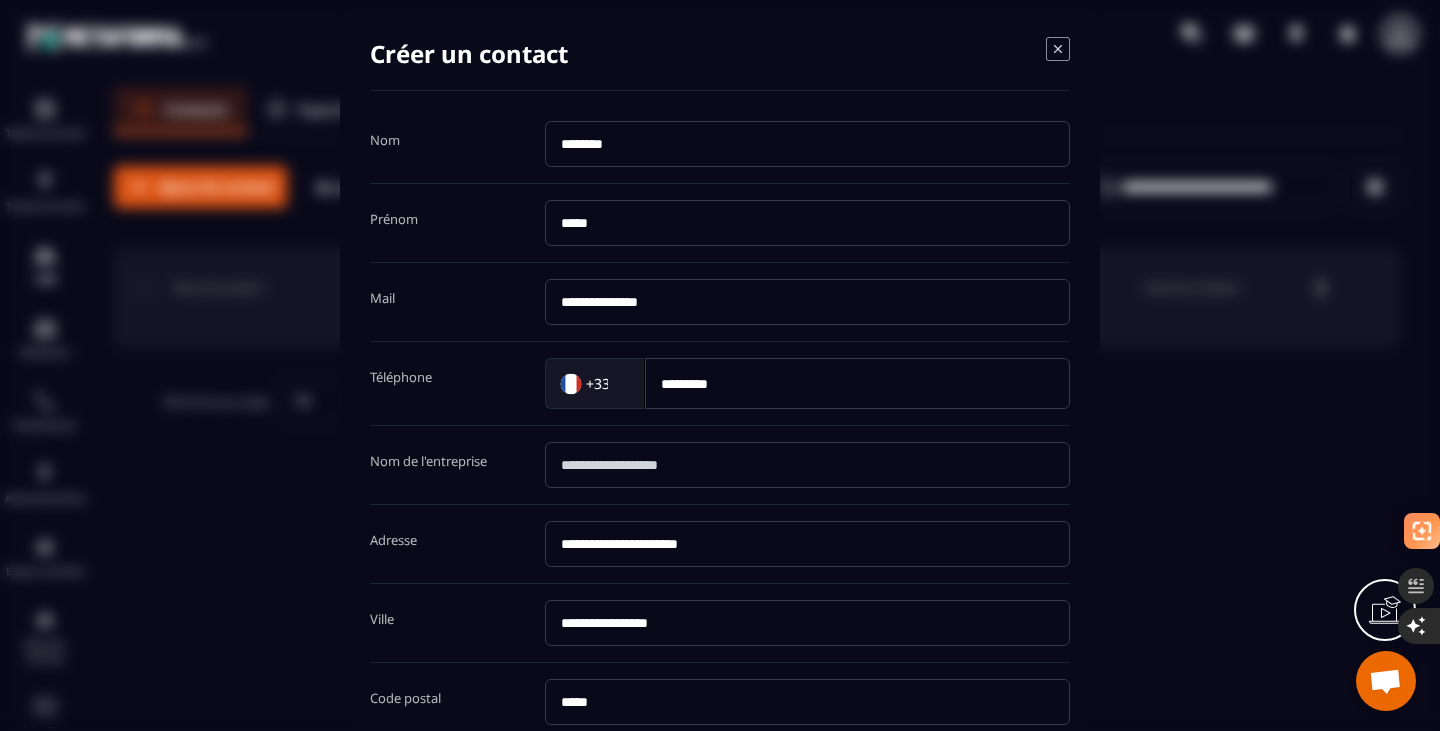 click at bounding box center [807, 465] 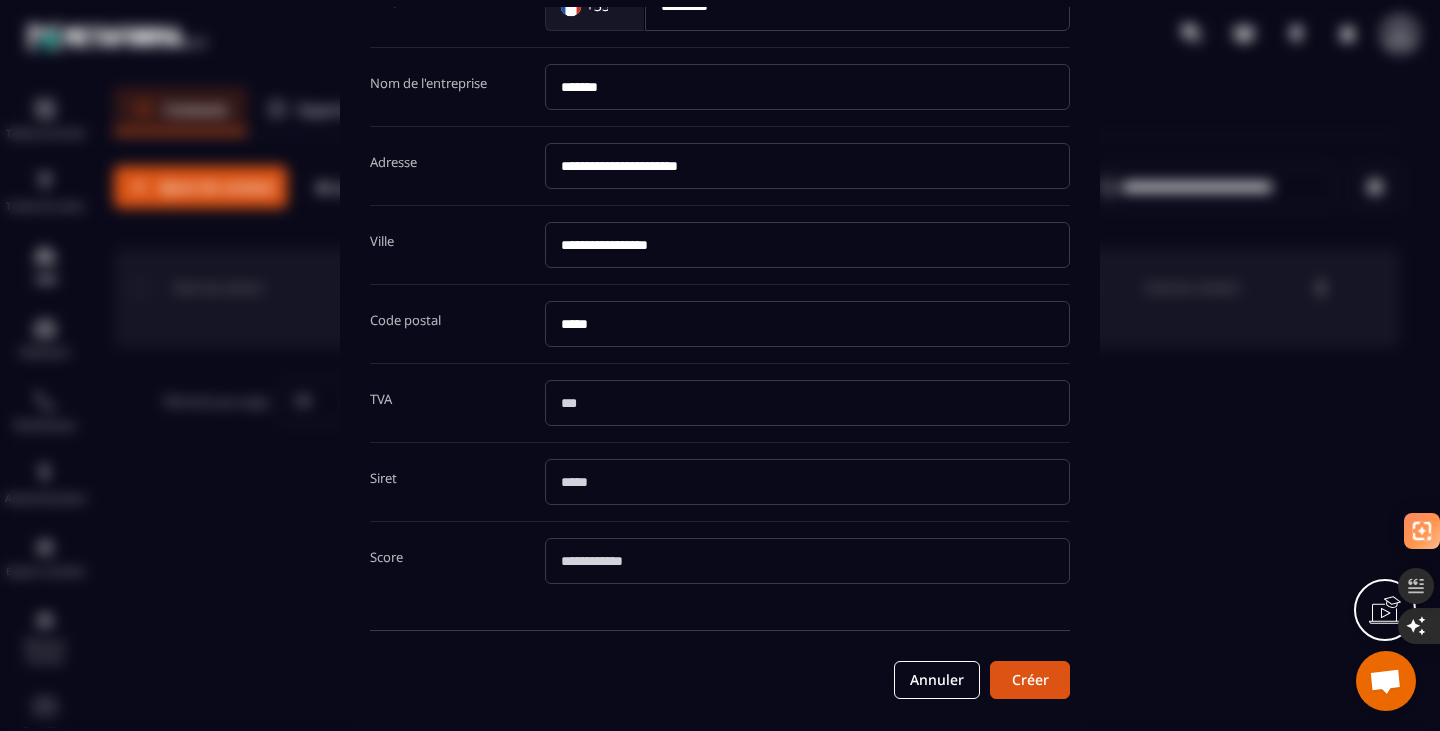 scroll, scrollTop: 381, scrollLeft: 0, axis: vertical 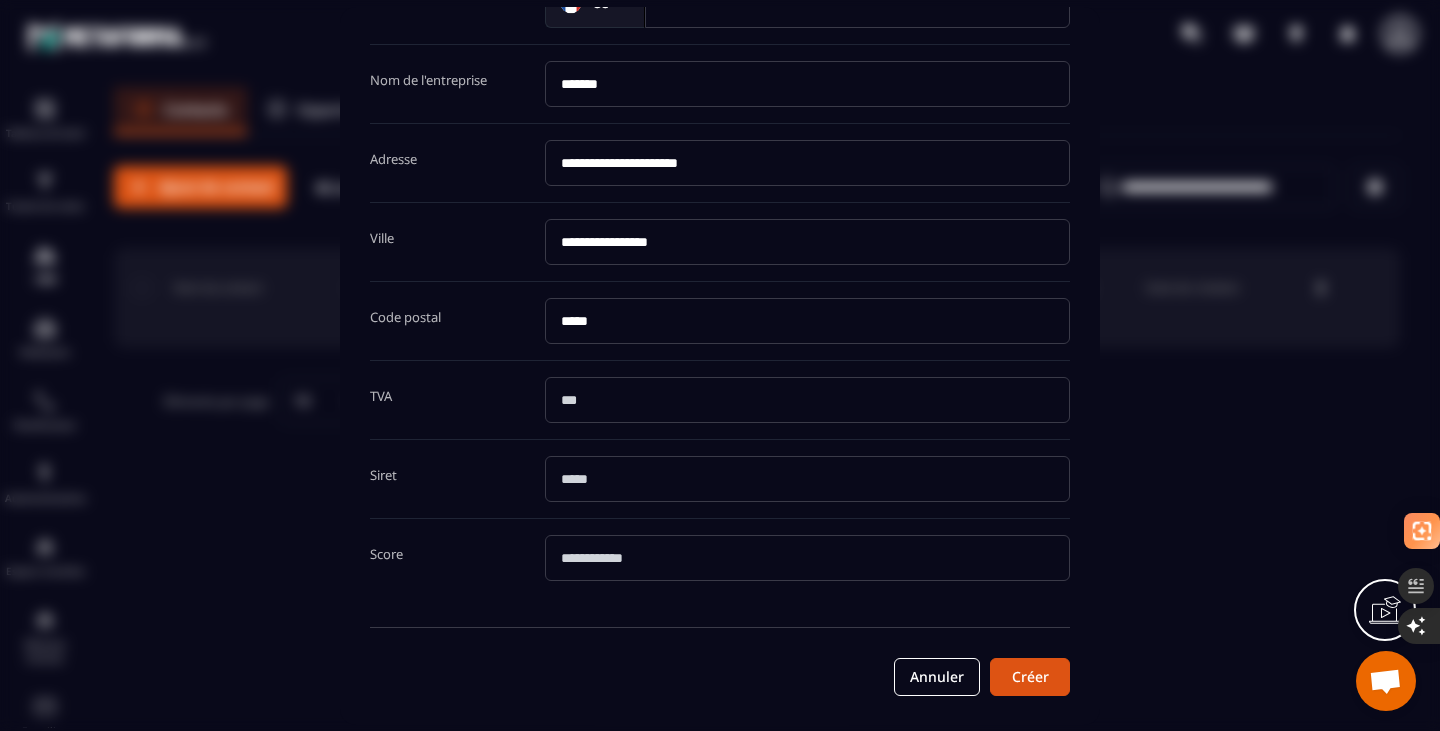 type on "*******" 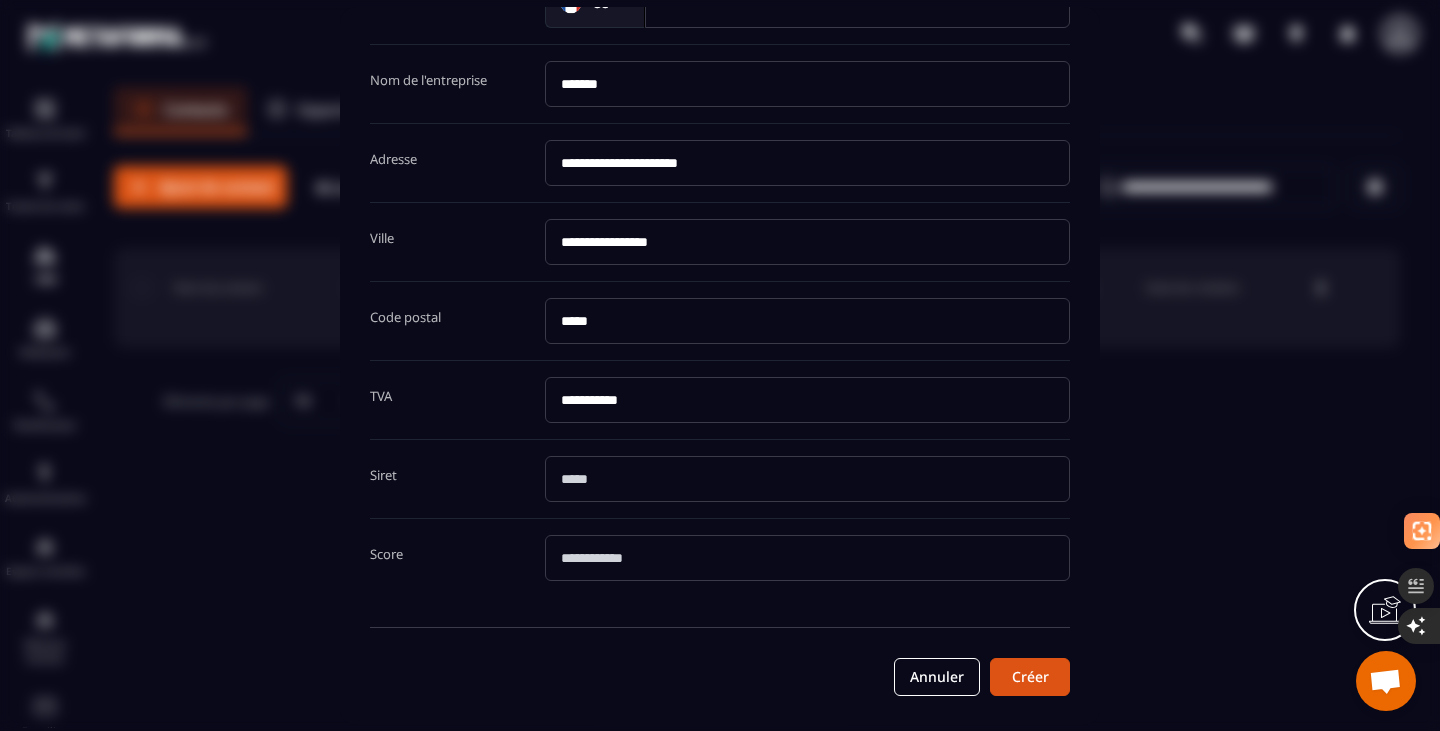type on "**********" 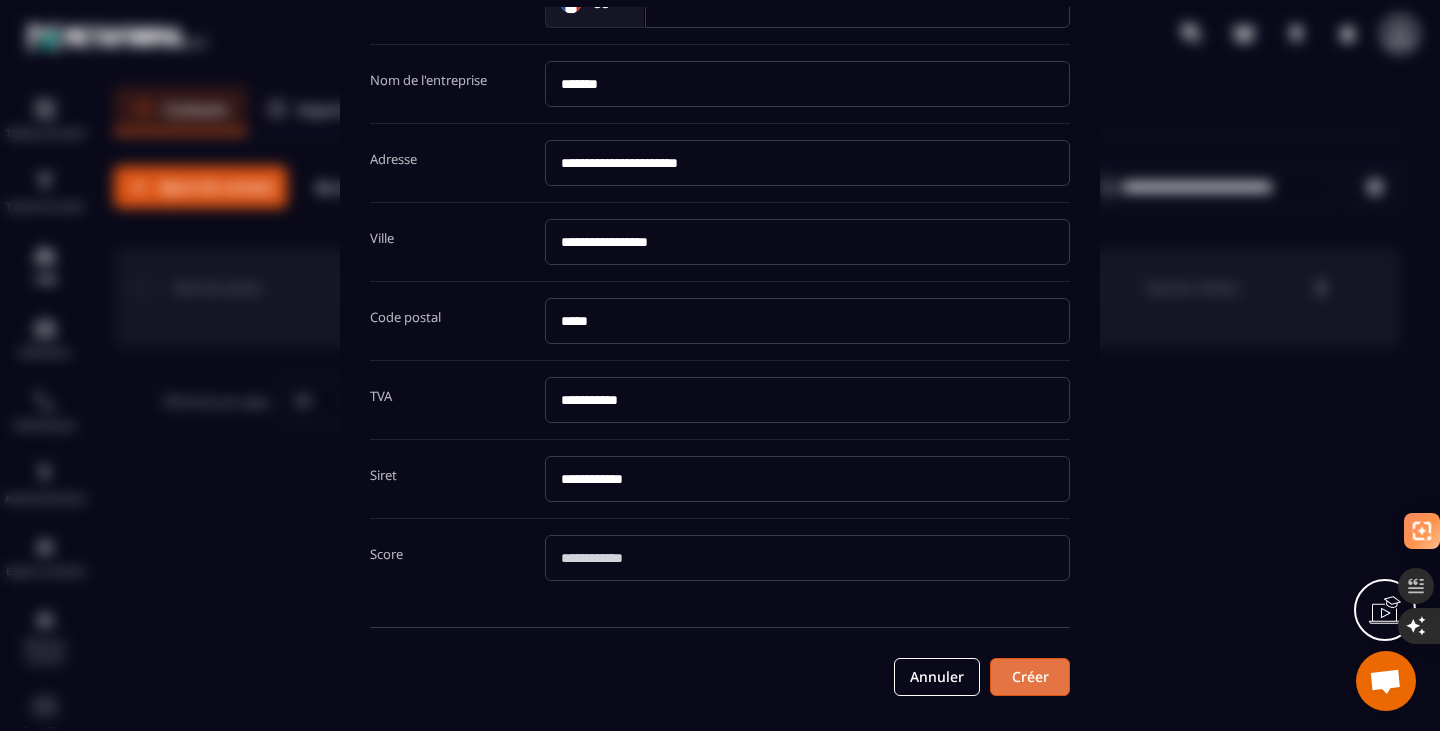 type on "**********" 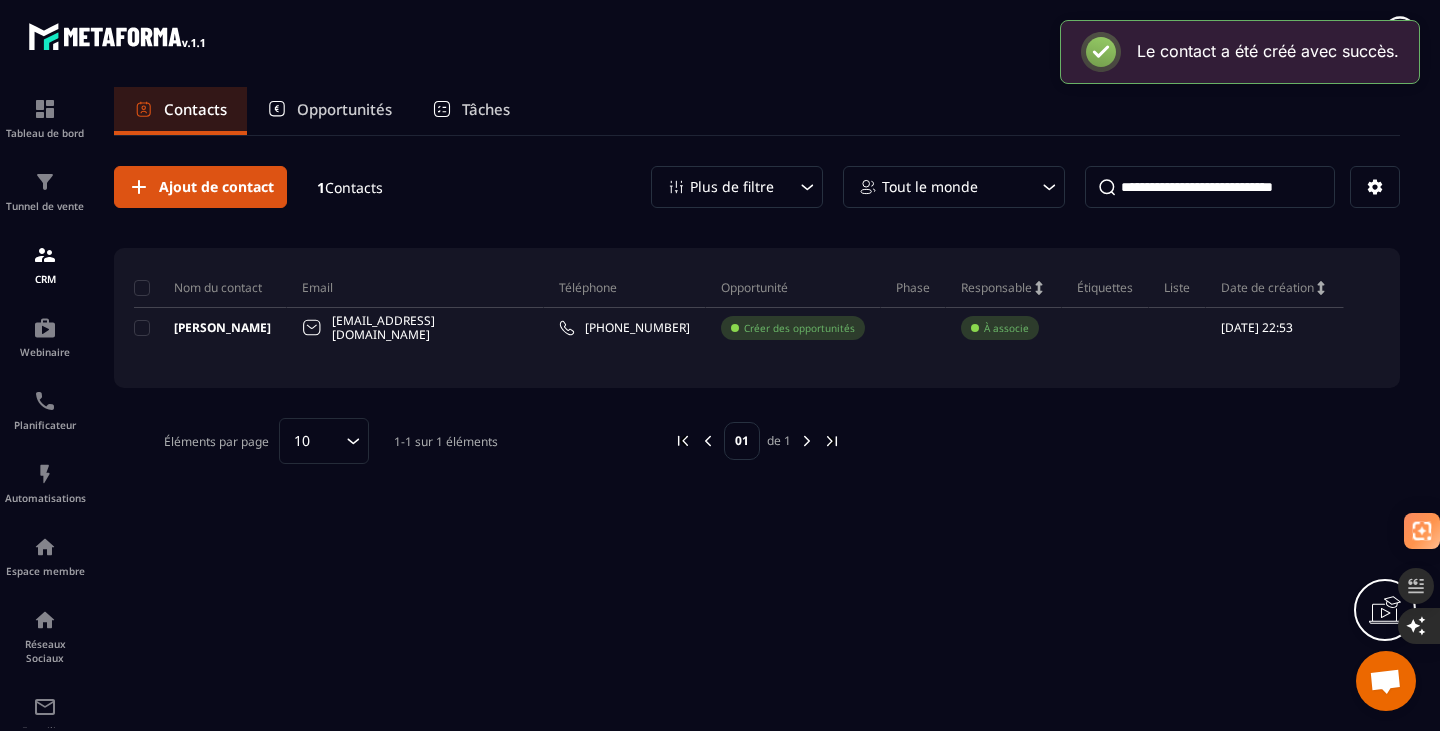 scroll, scrollTop: 0, scrollLeft: 0, axis: both 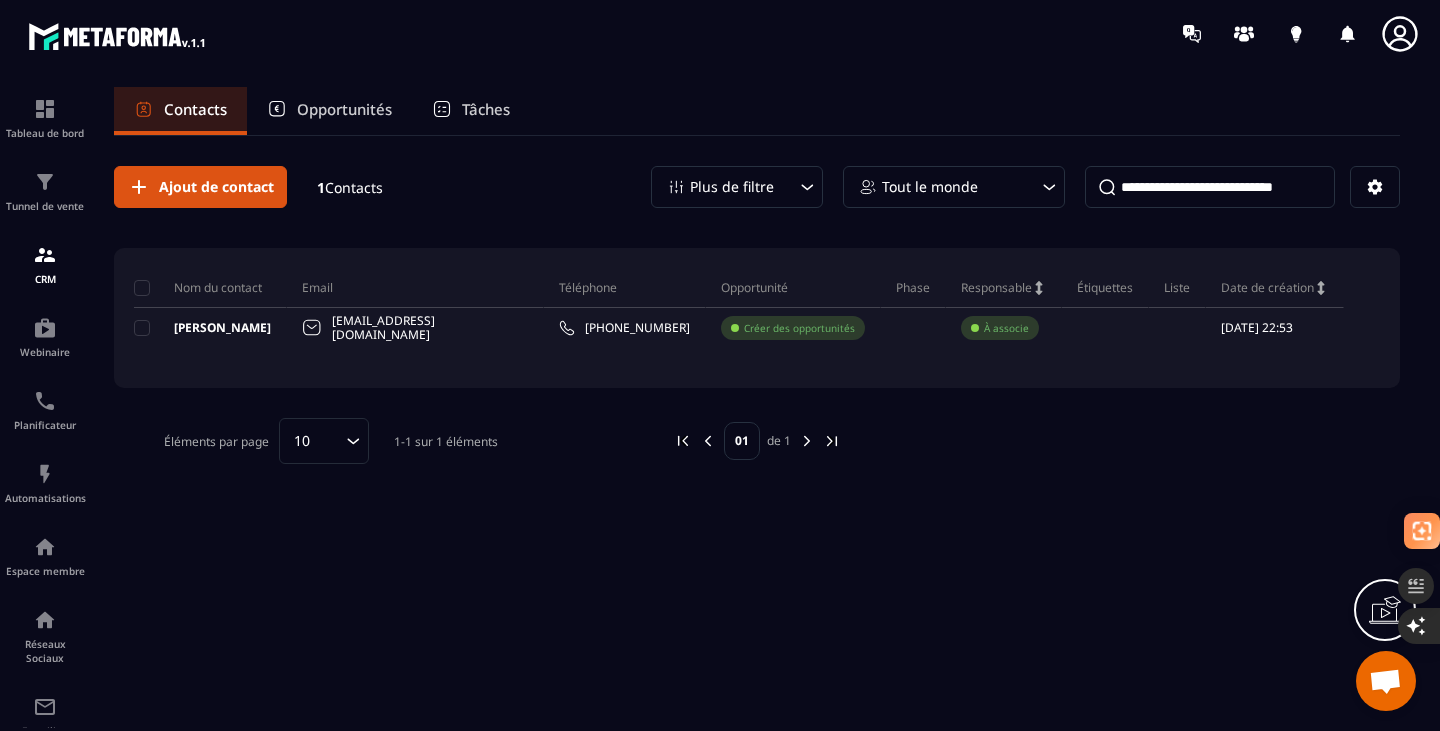 click on "Opportunités" at bounding box center (344, 109) 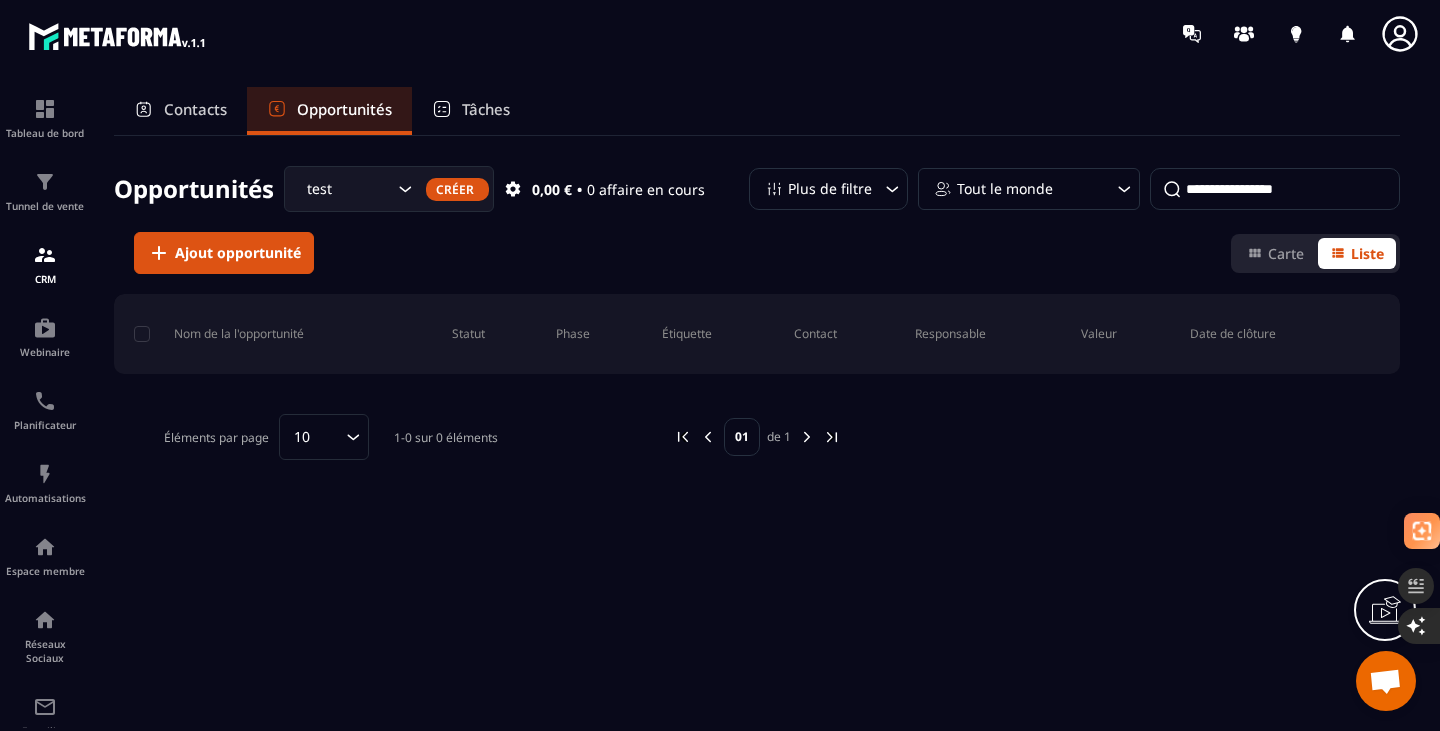 click on "Tâches" at bounding box center (486, 109) 